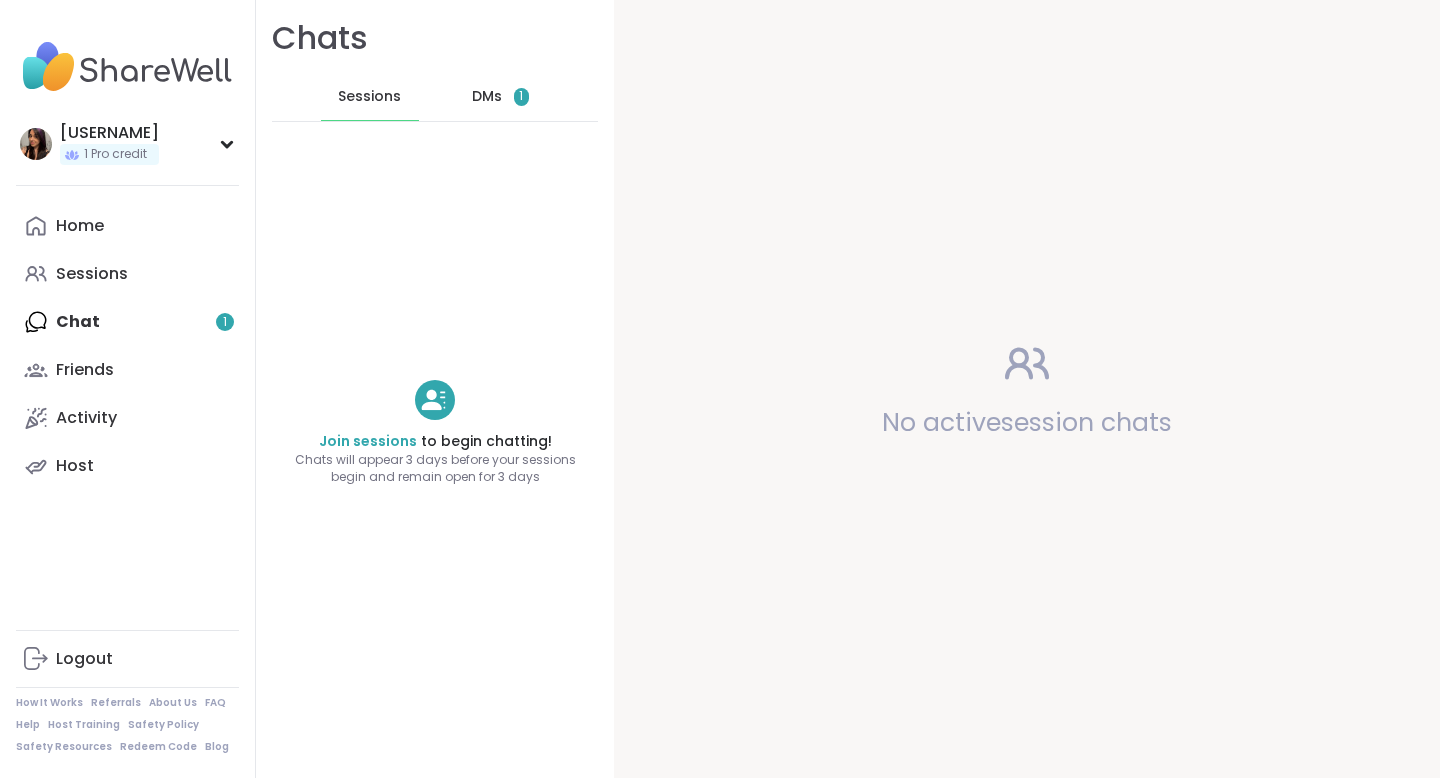 scroll, scrollTop: 0, scrollLeft: 0, axis: both 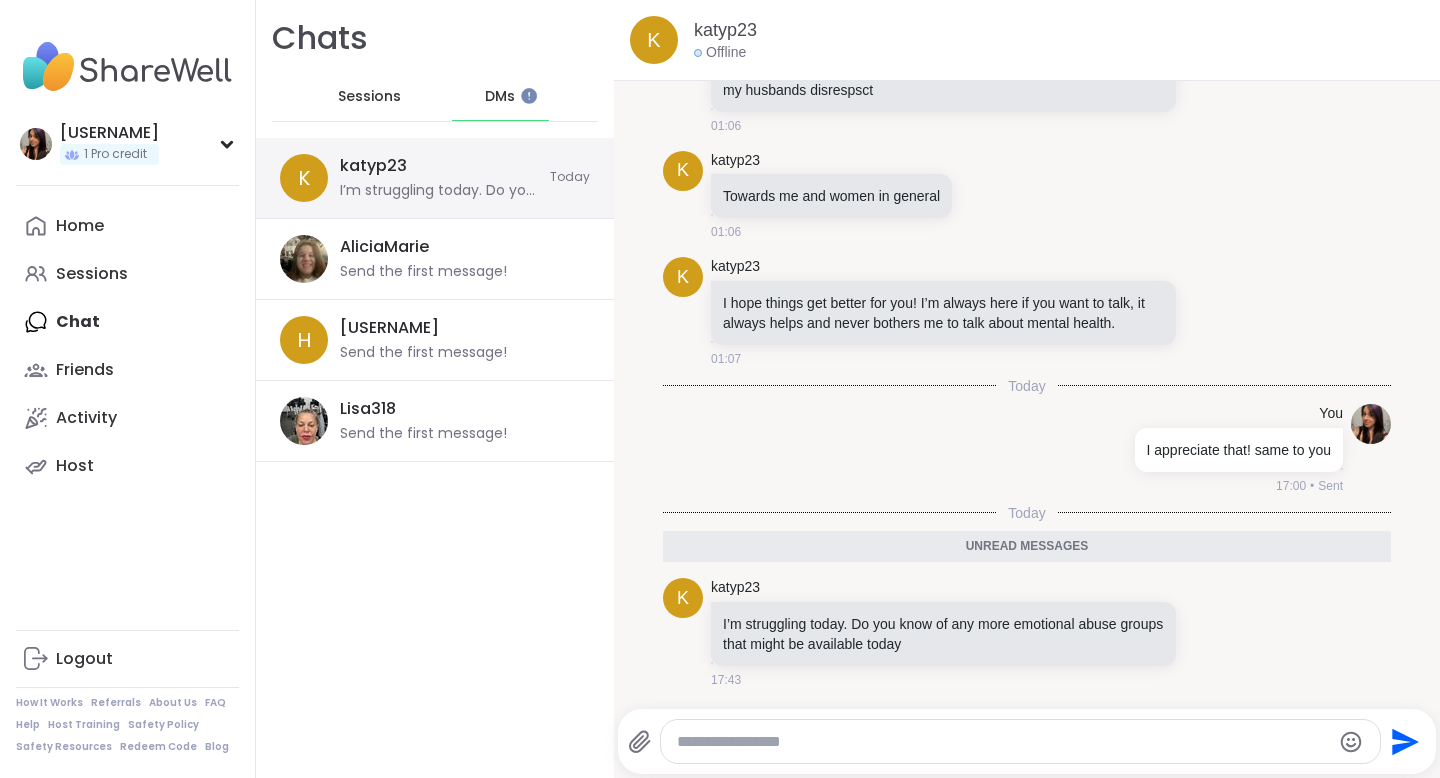click on "I’m struggling today. Do you know of any more emotional abuse groups that might be available today" at bounding box center (439, 178) 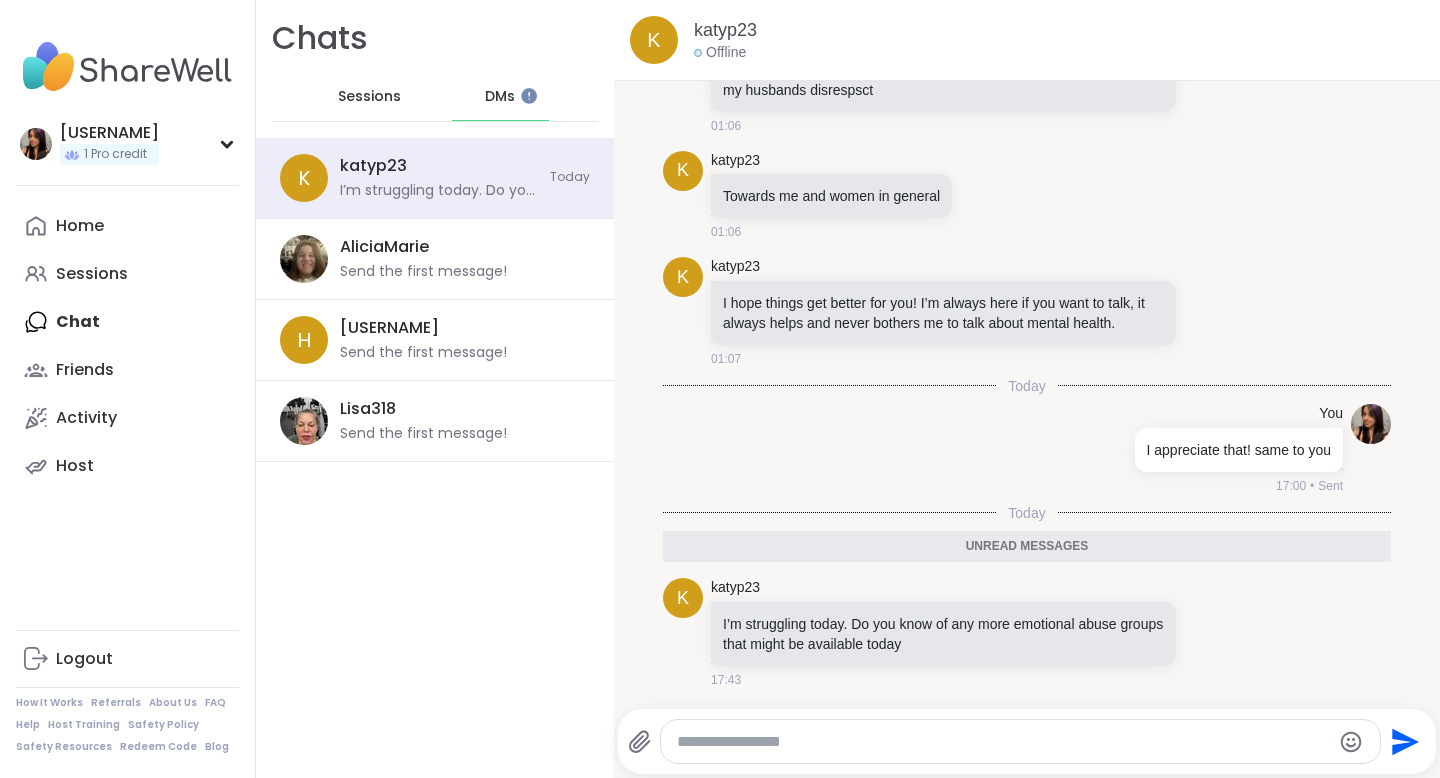 click at bounding box center [1003, 742] 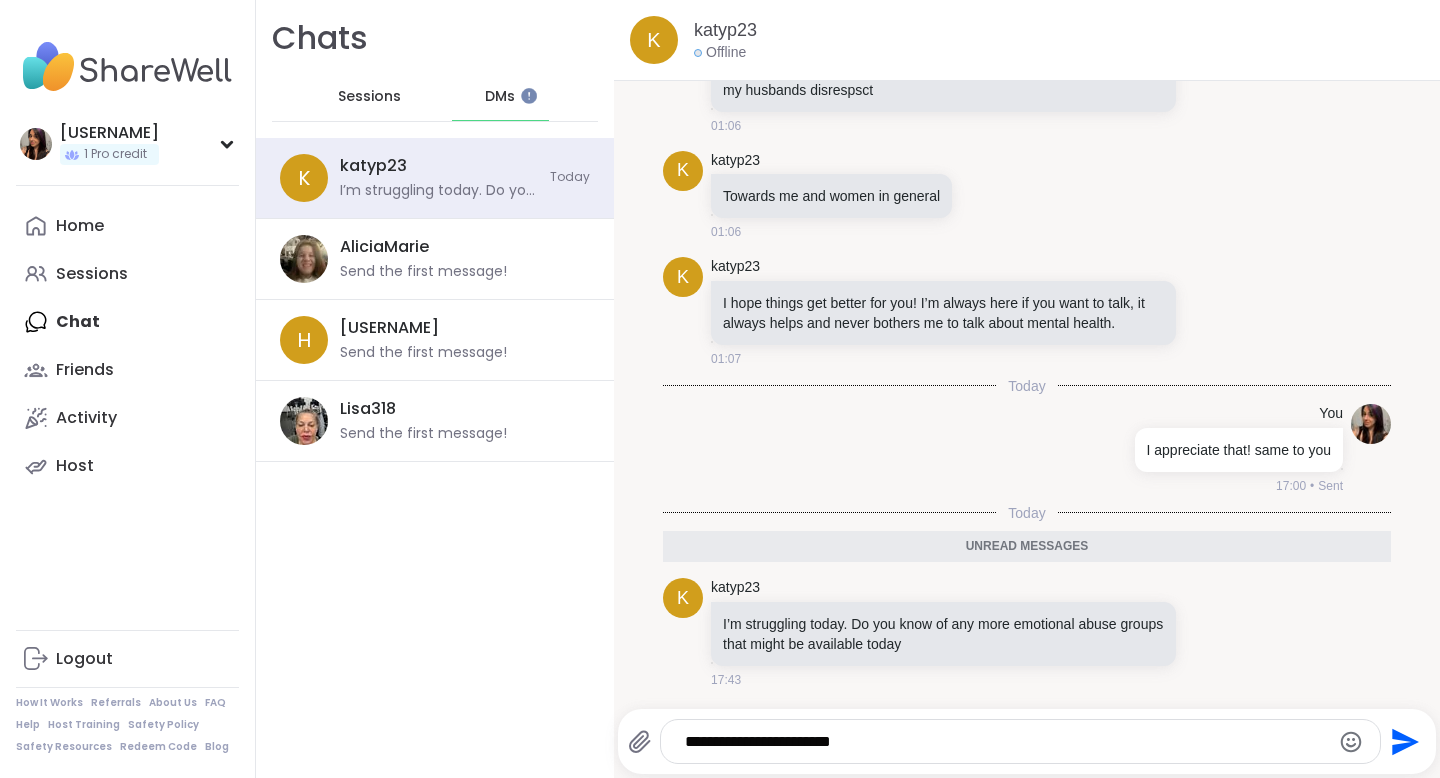 type on "**********" 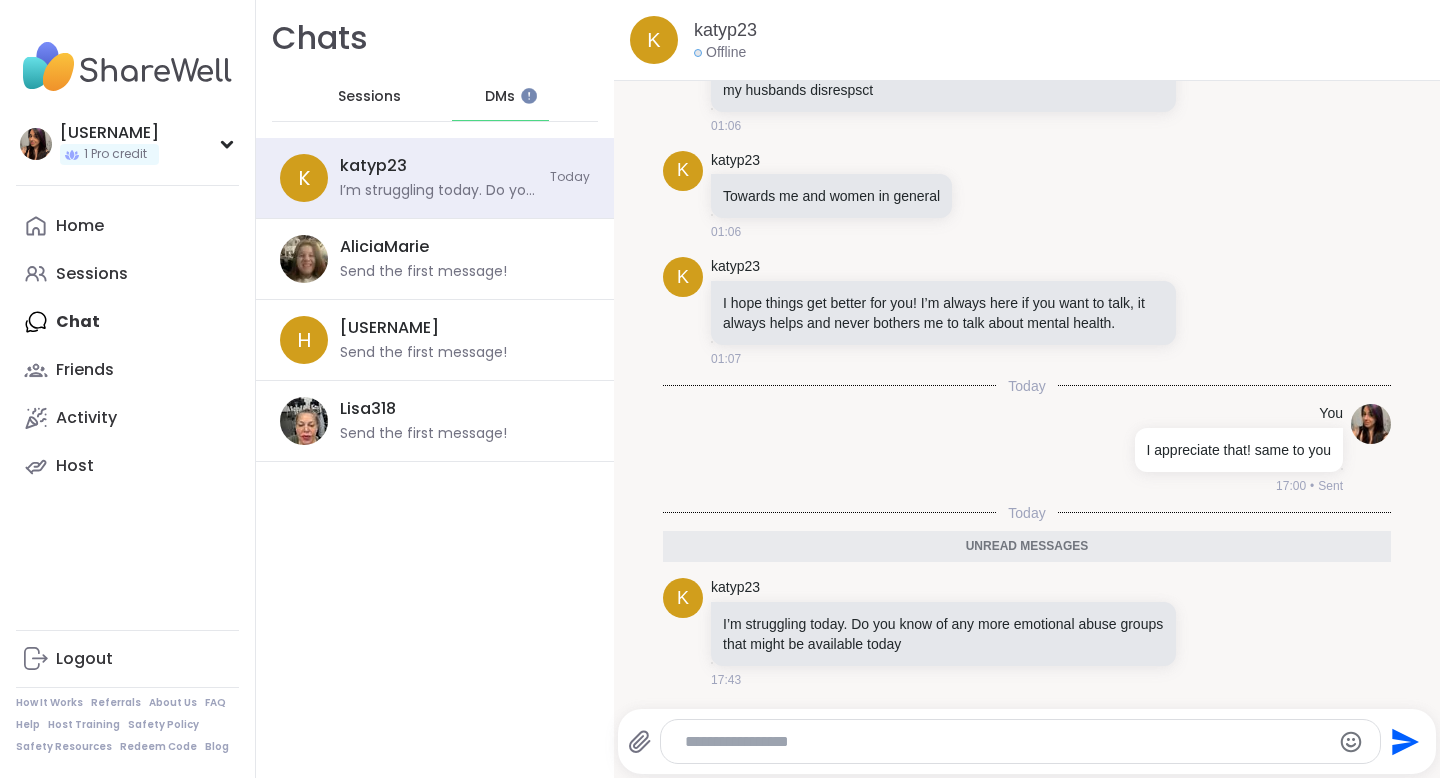 scroll, scrollTop: 914, scrollLeft: 0, axis: vertical 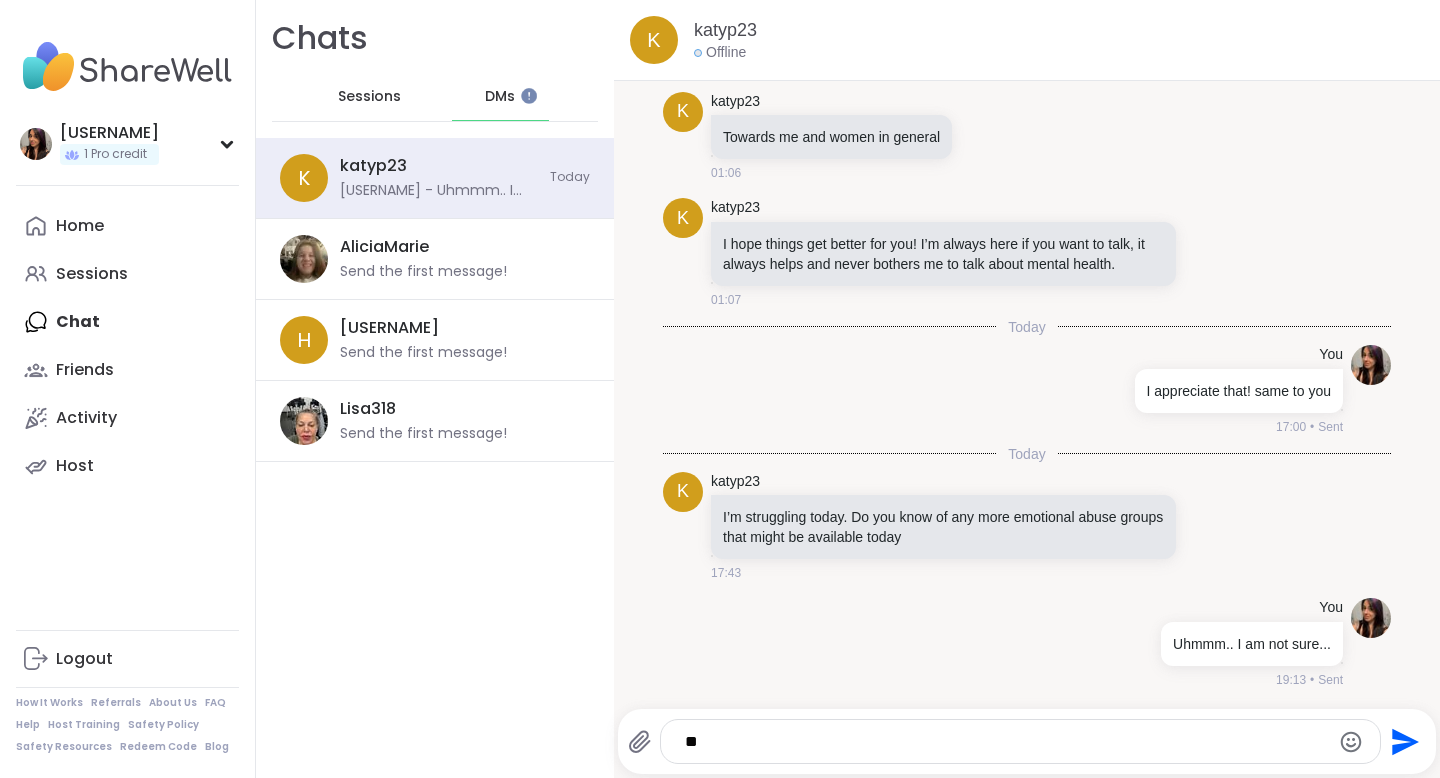 type on "*" 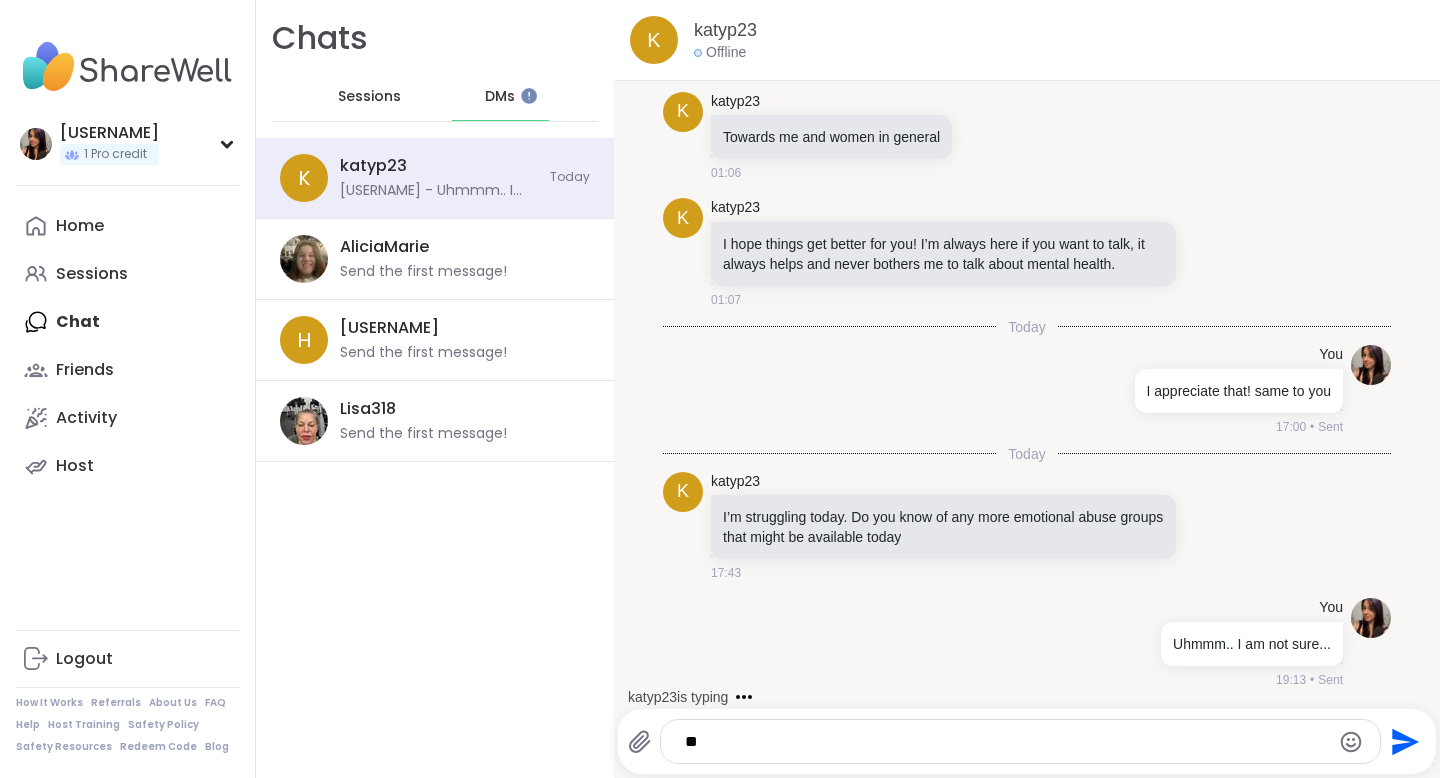 type on "*" 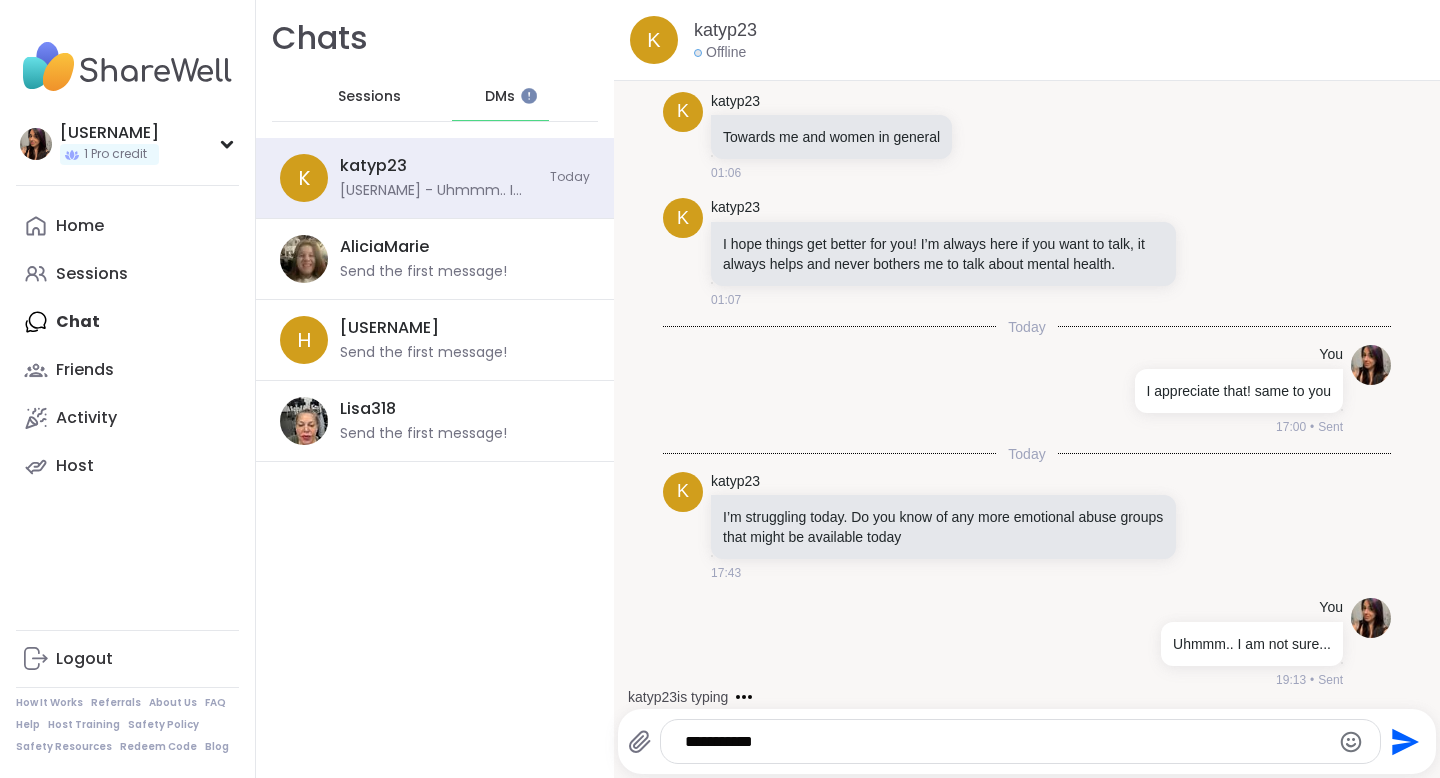 scroll, scrollTop: 1020, scrollLeft: 0, axis: vertical 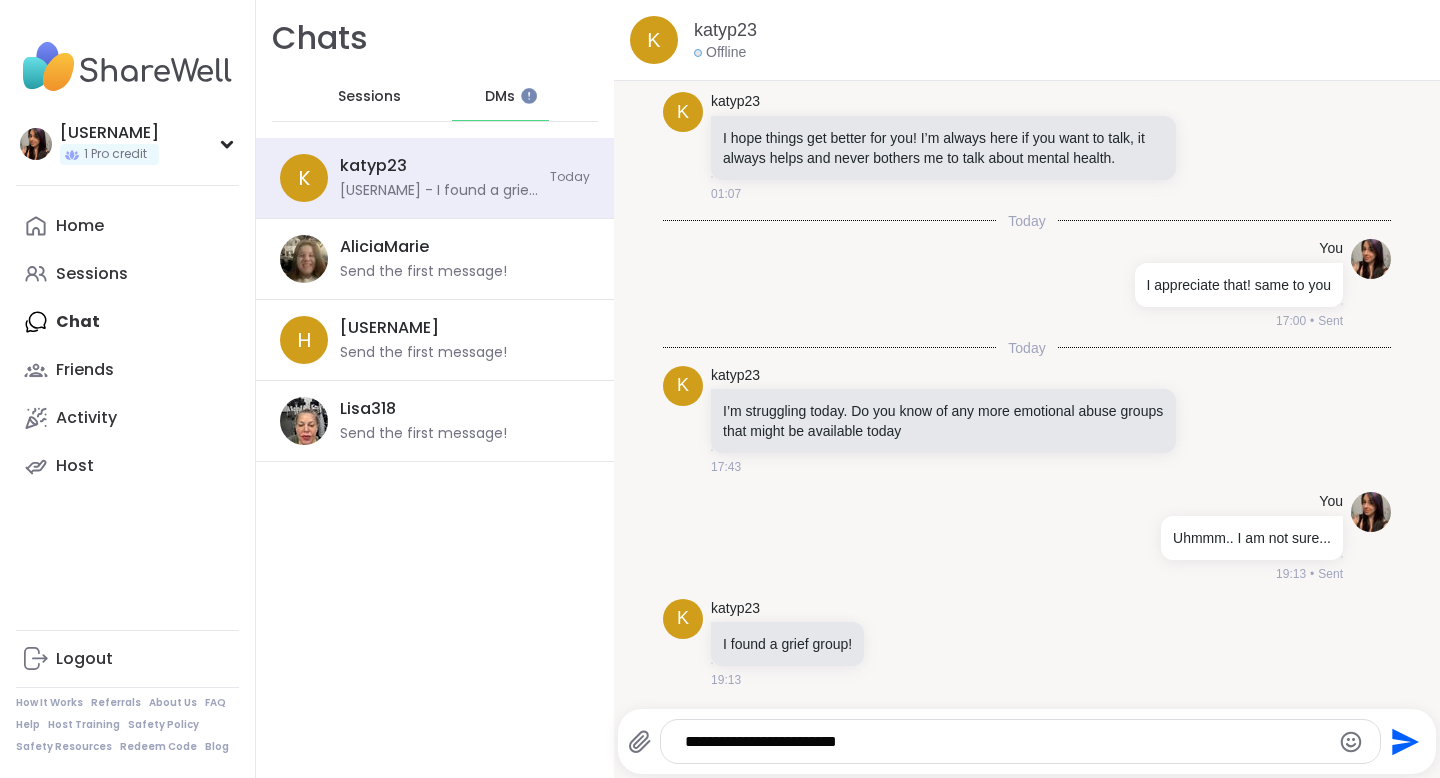 type on "**********" 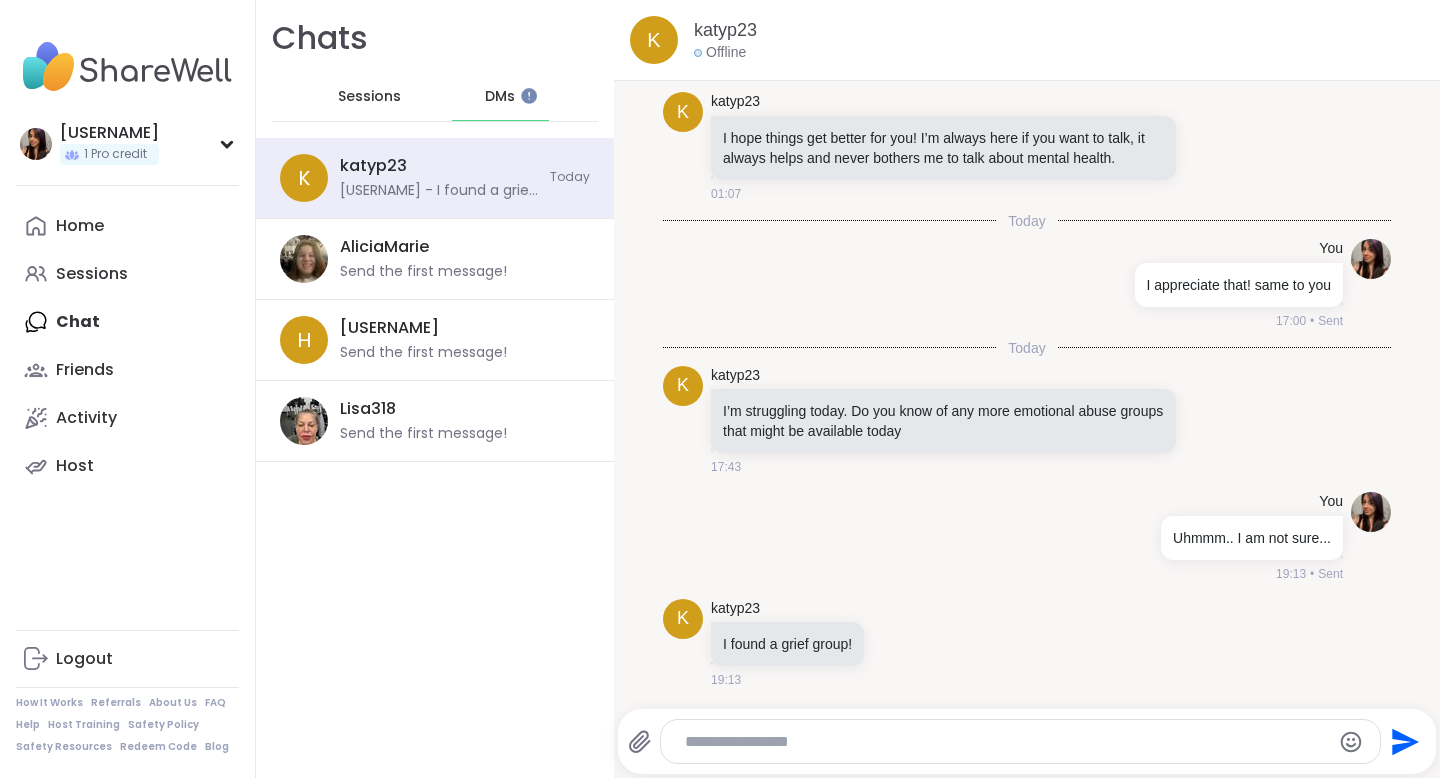scroll, scrollTop: 1127, scrollLeft: 0, axis: vertical 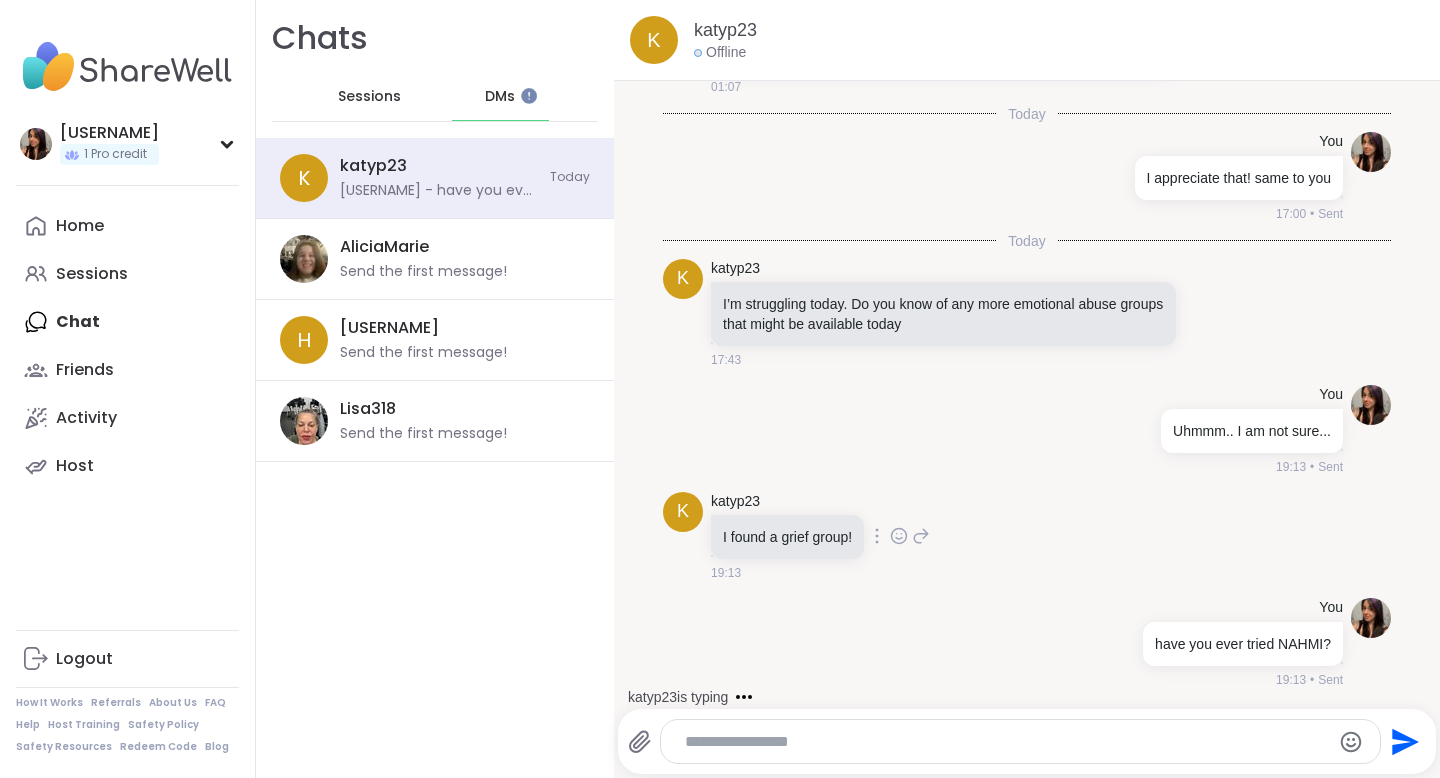 click 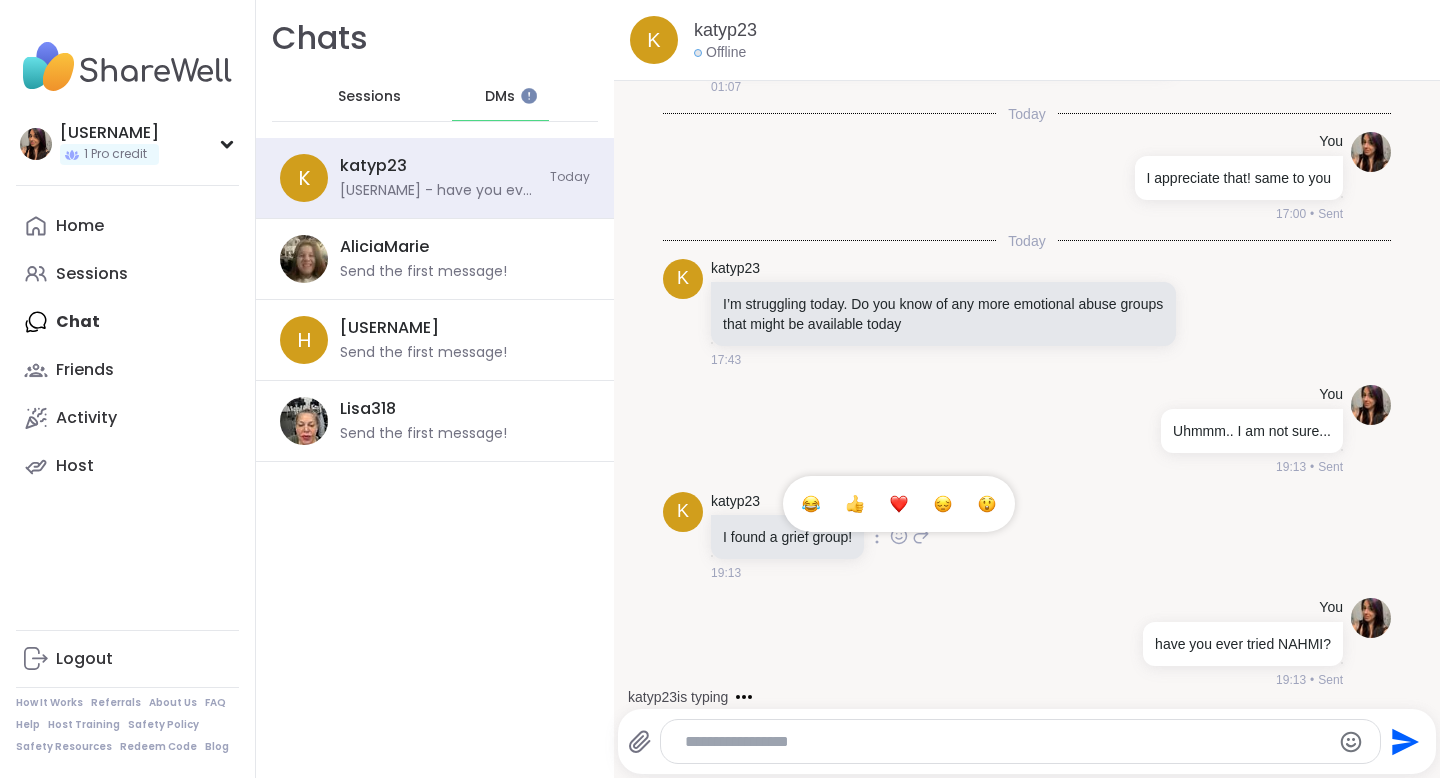 scroll, scrollTop: 1234, scrollLeft: 0, axis: vertical 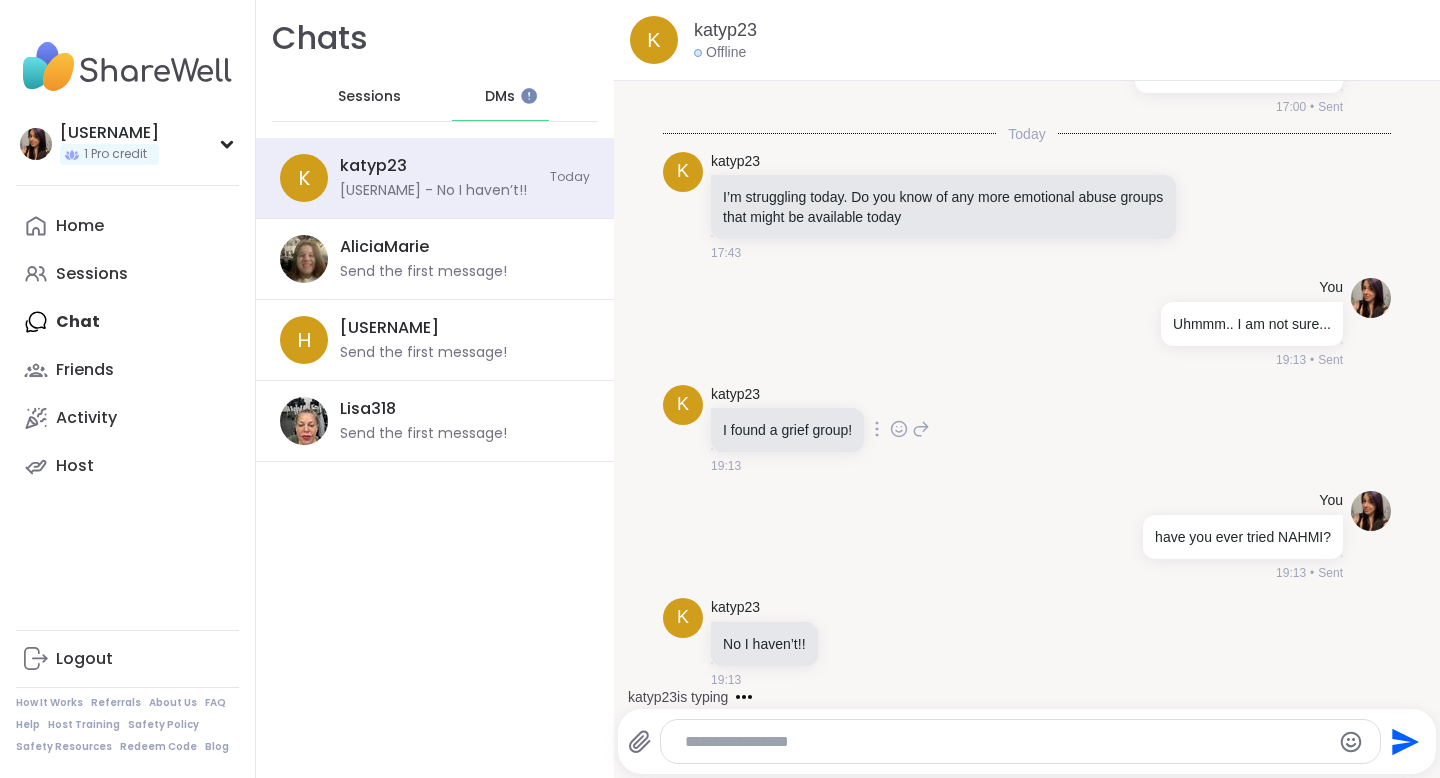 click on "You have you ever tried NAHMI? 19:13 • Sent" at bounding box center [1027, 536] 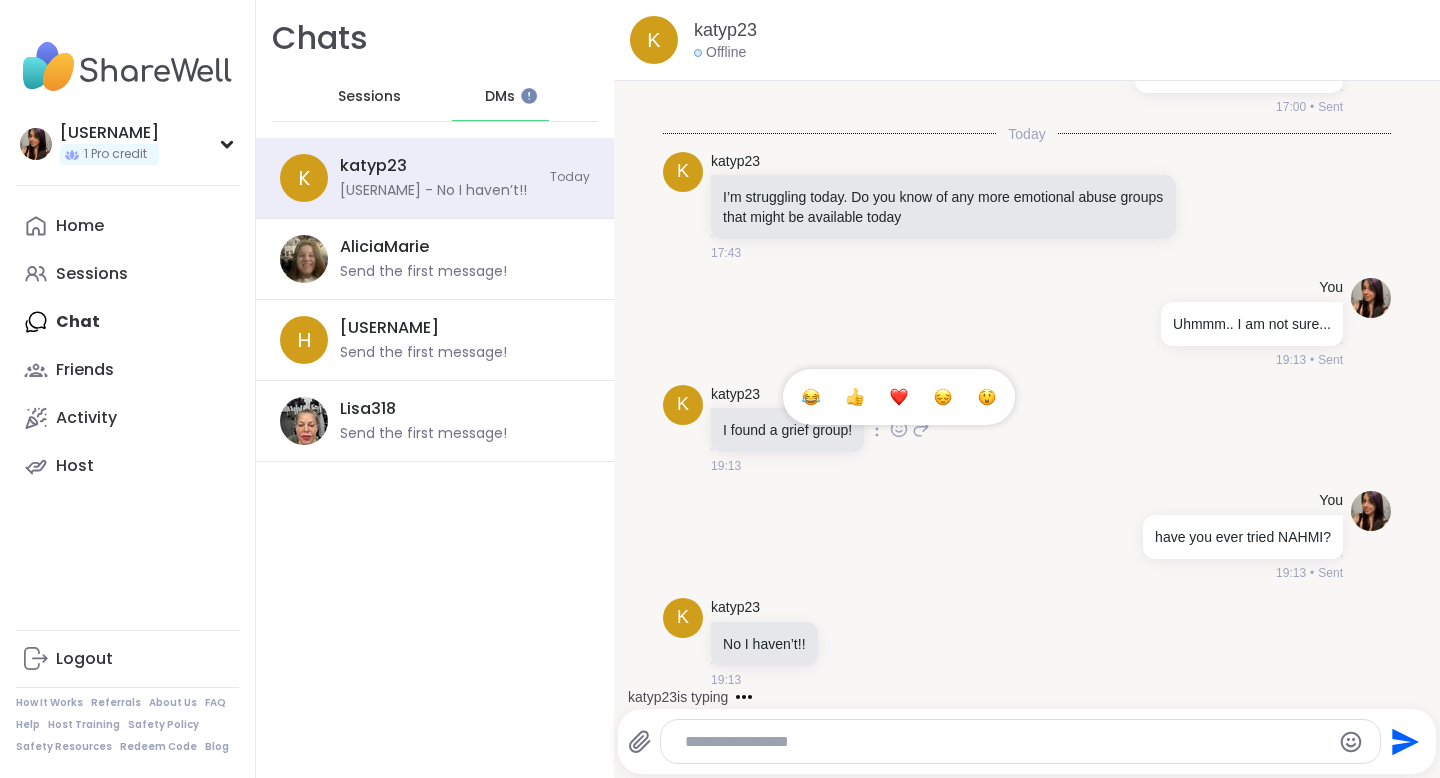 click at bounding box center (899, 397) 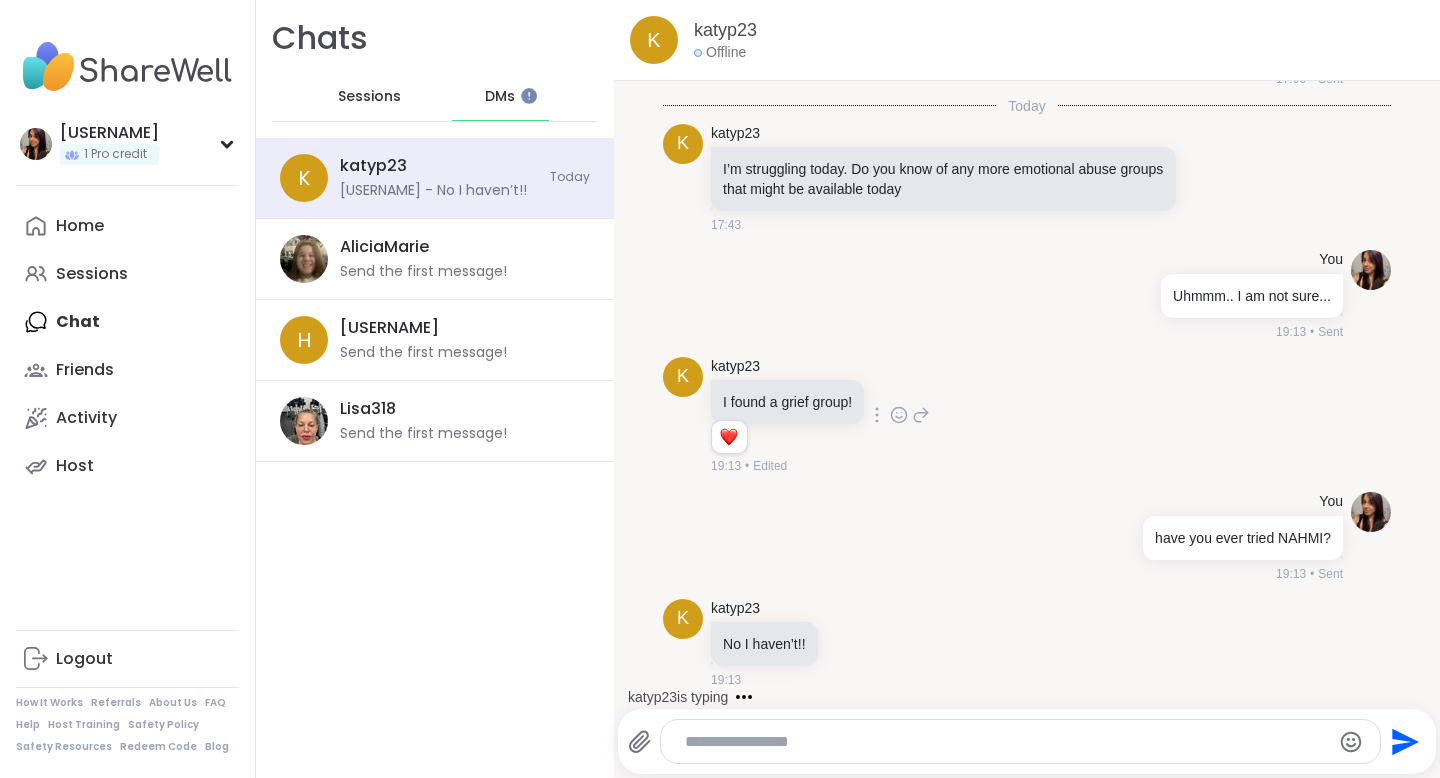 click at bounding box center [1004, 742] 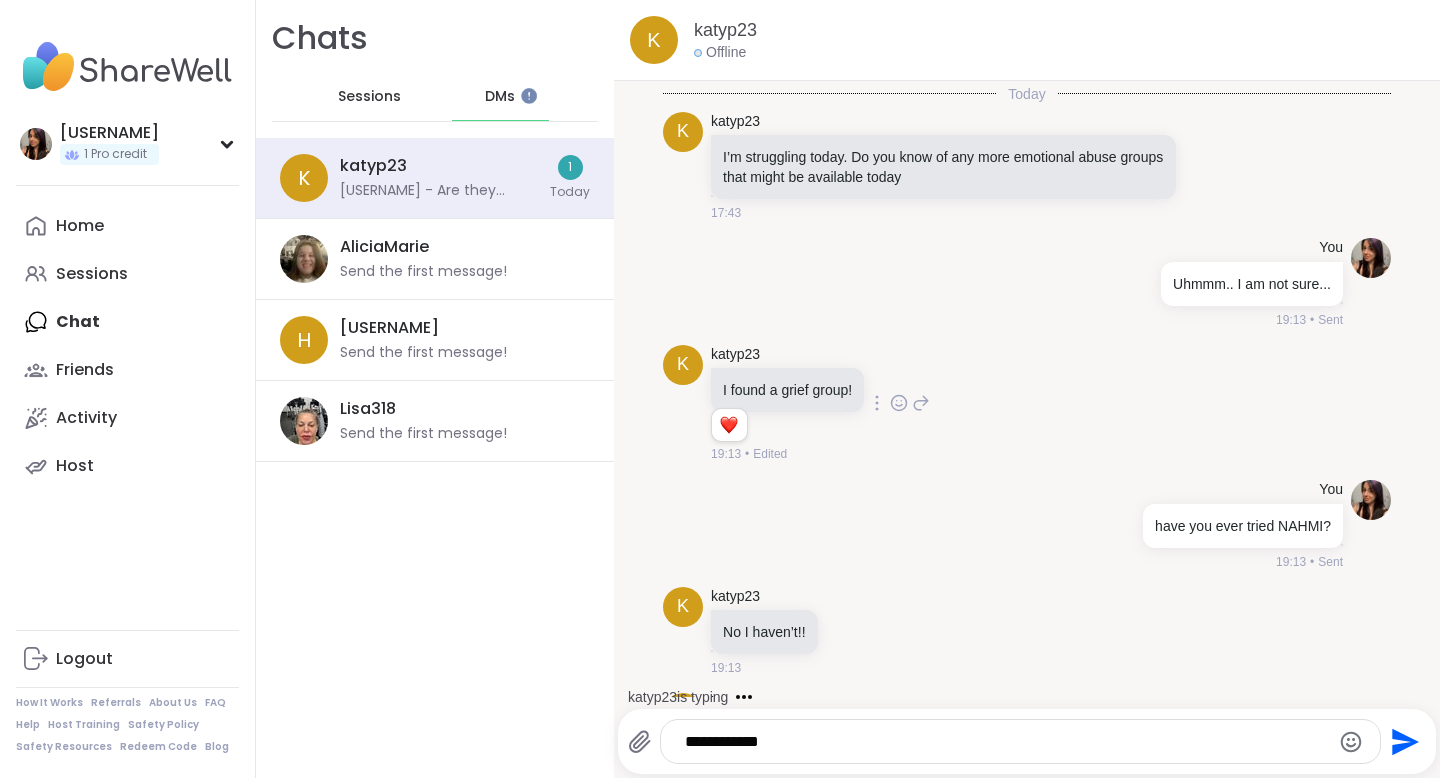 scroll, scrollTop: 1369, scrollLeft: 0, axis: vertical 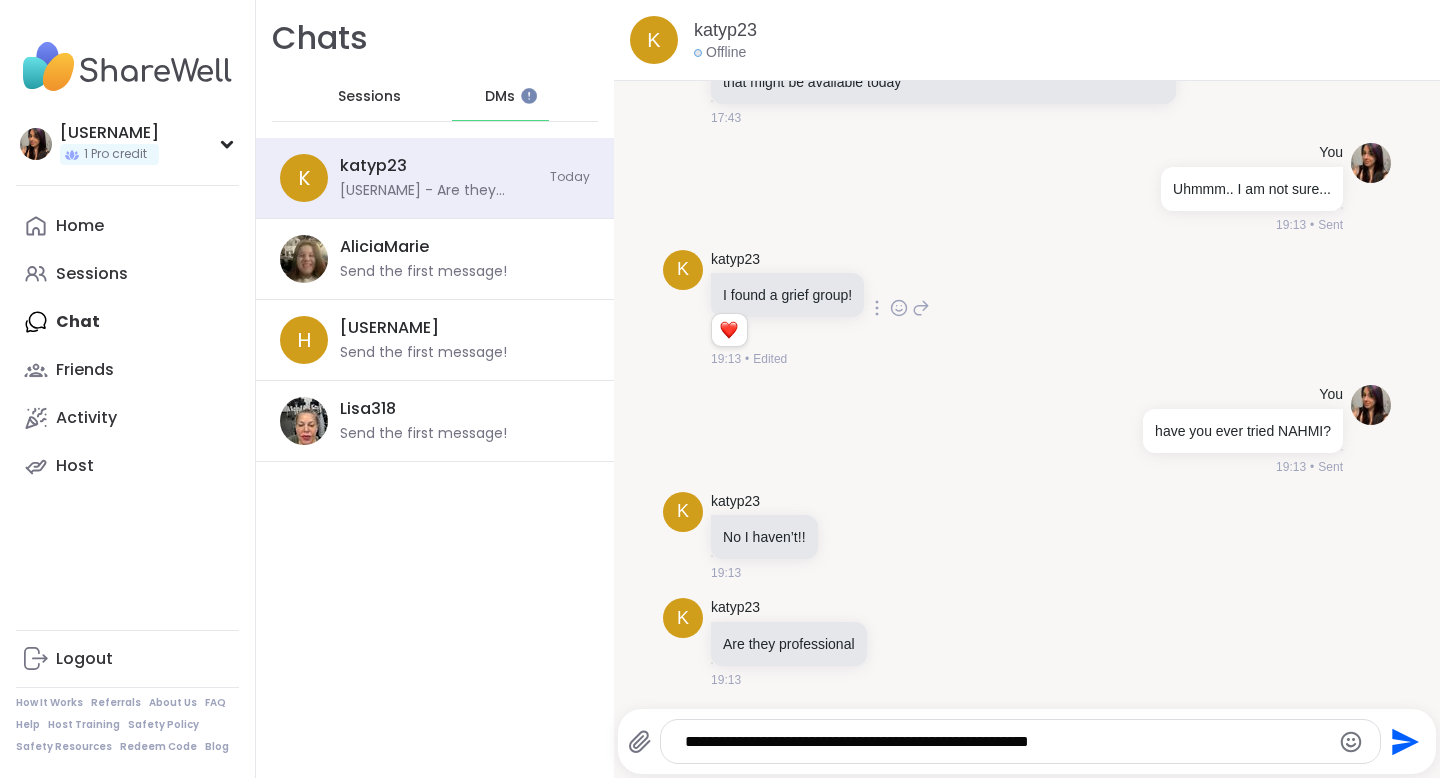 type on "**********" 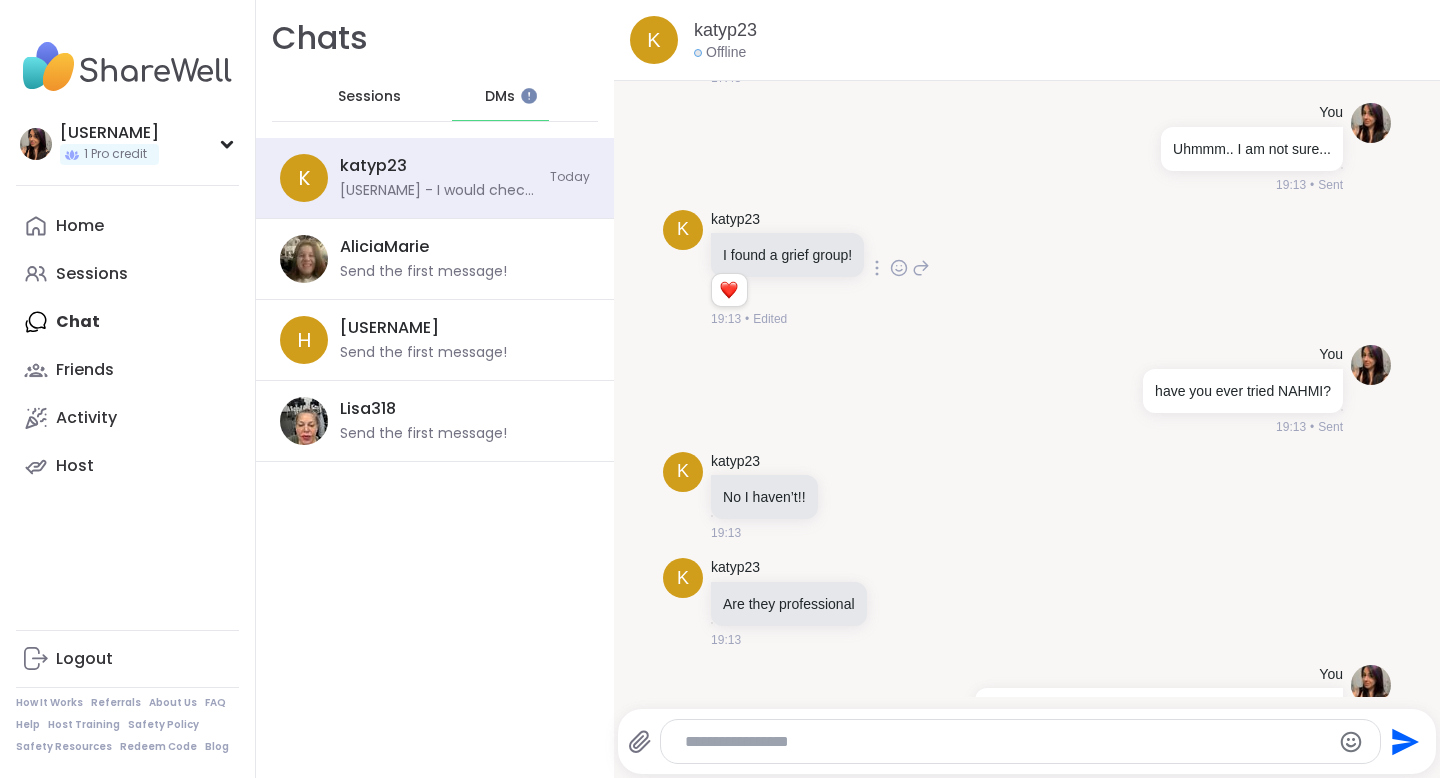 scroll, scrollTop: 1475, scrollLeft: 0, axis: vertical 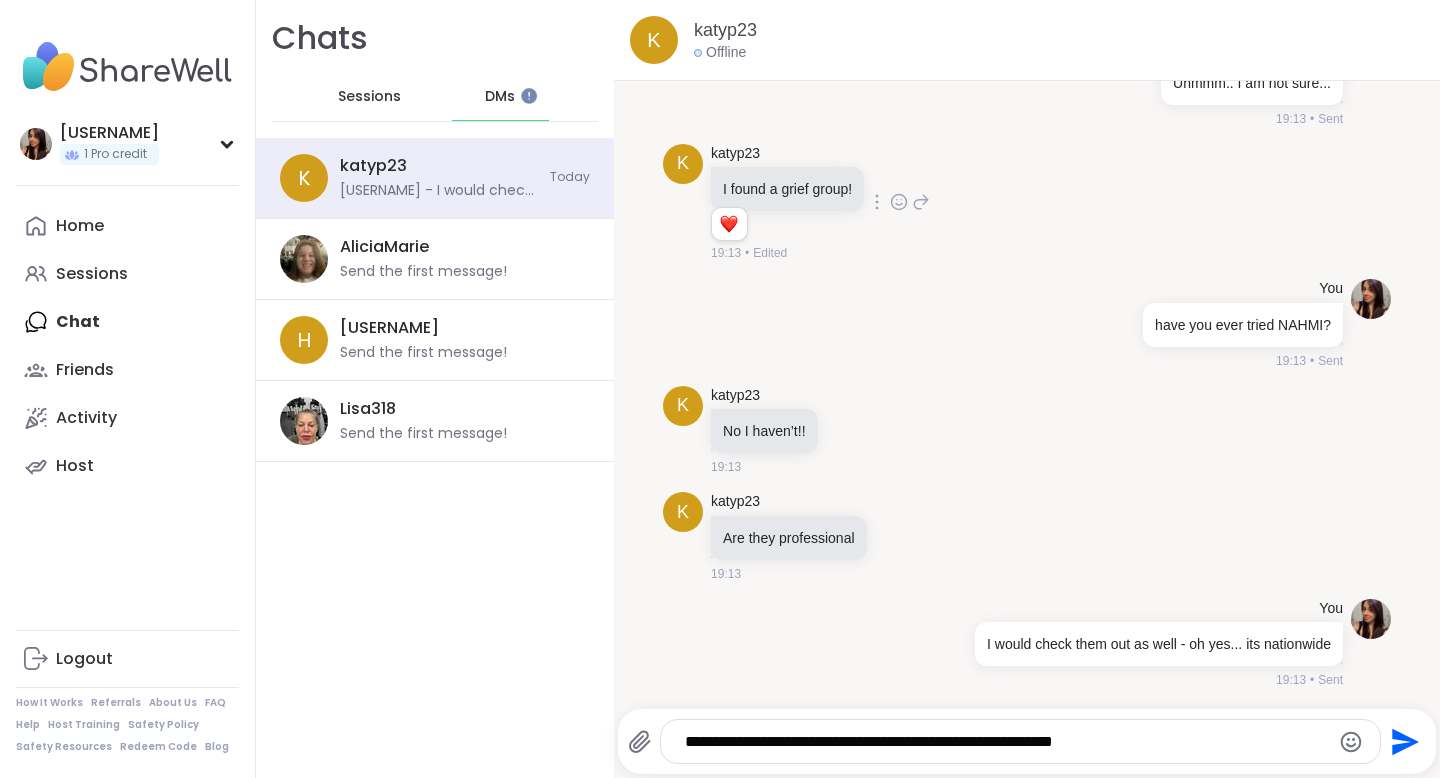 type on "**********" 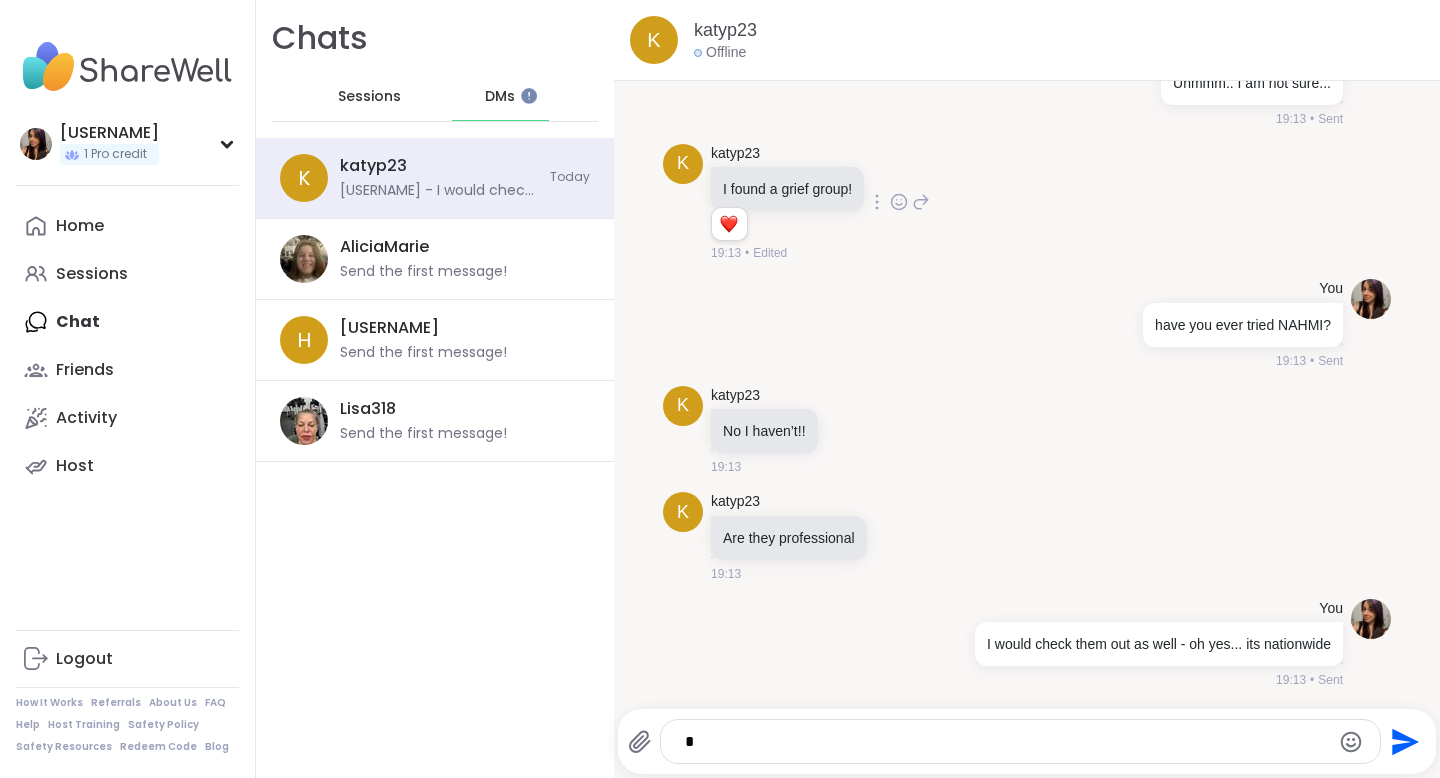scroll, scrollTop: 1582, scrollLeft: 0, axis: vertical 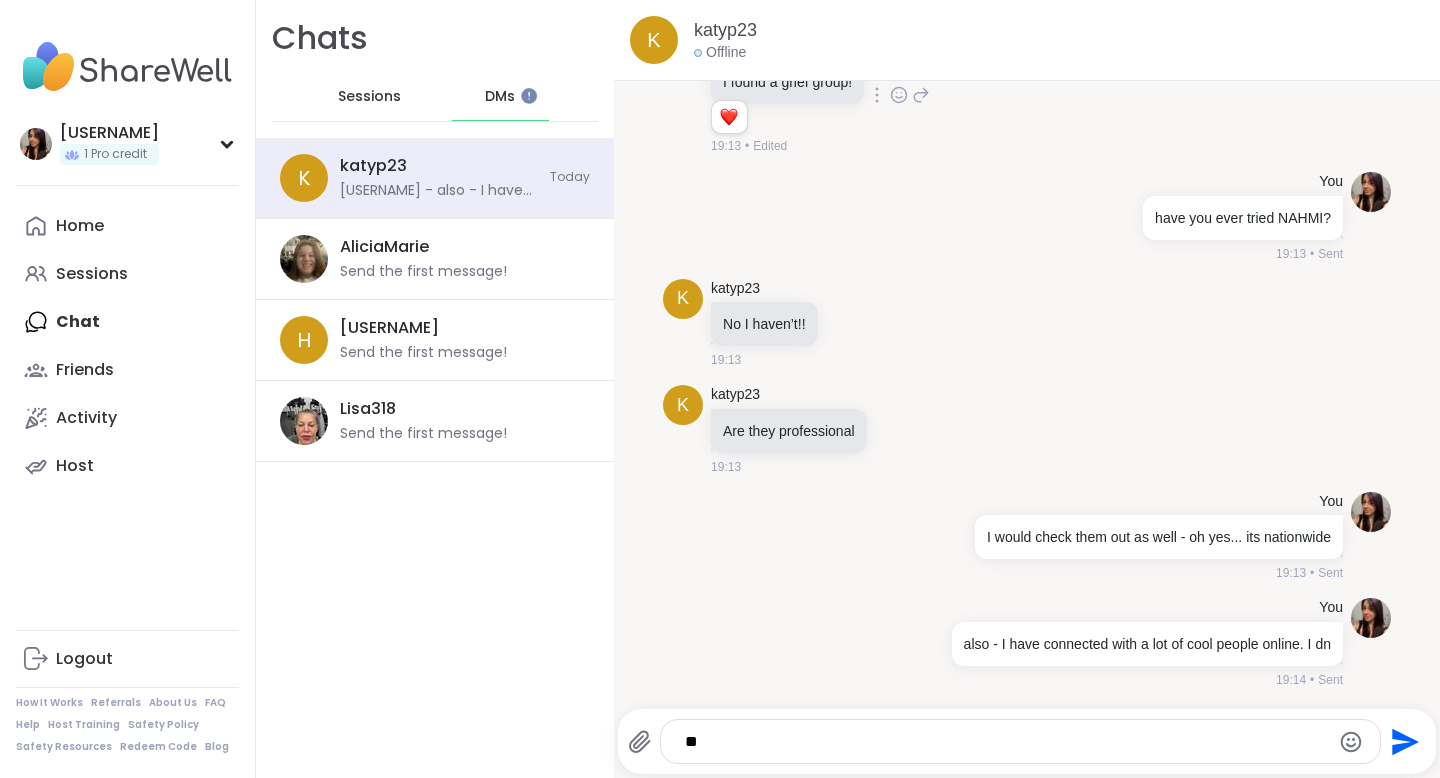 type on "*" 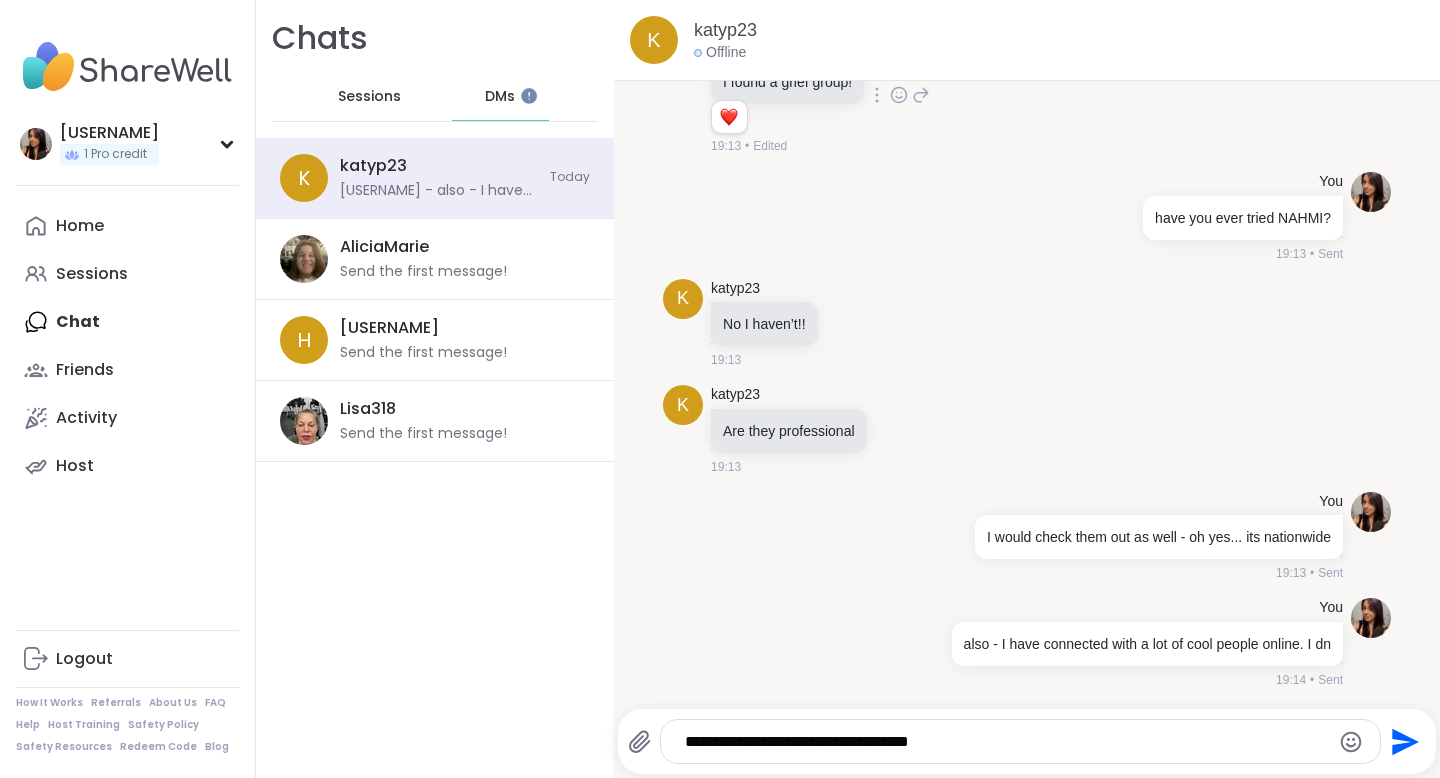 type on "**********" 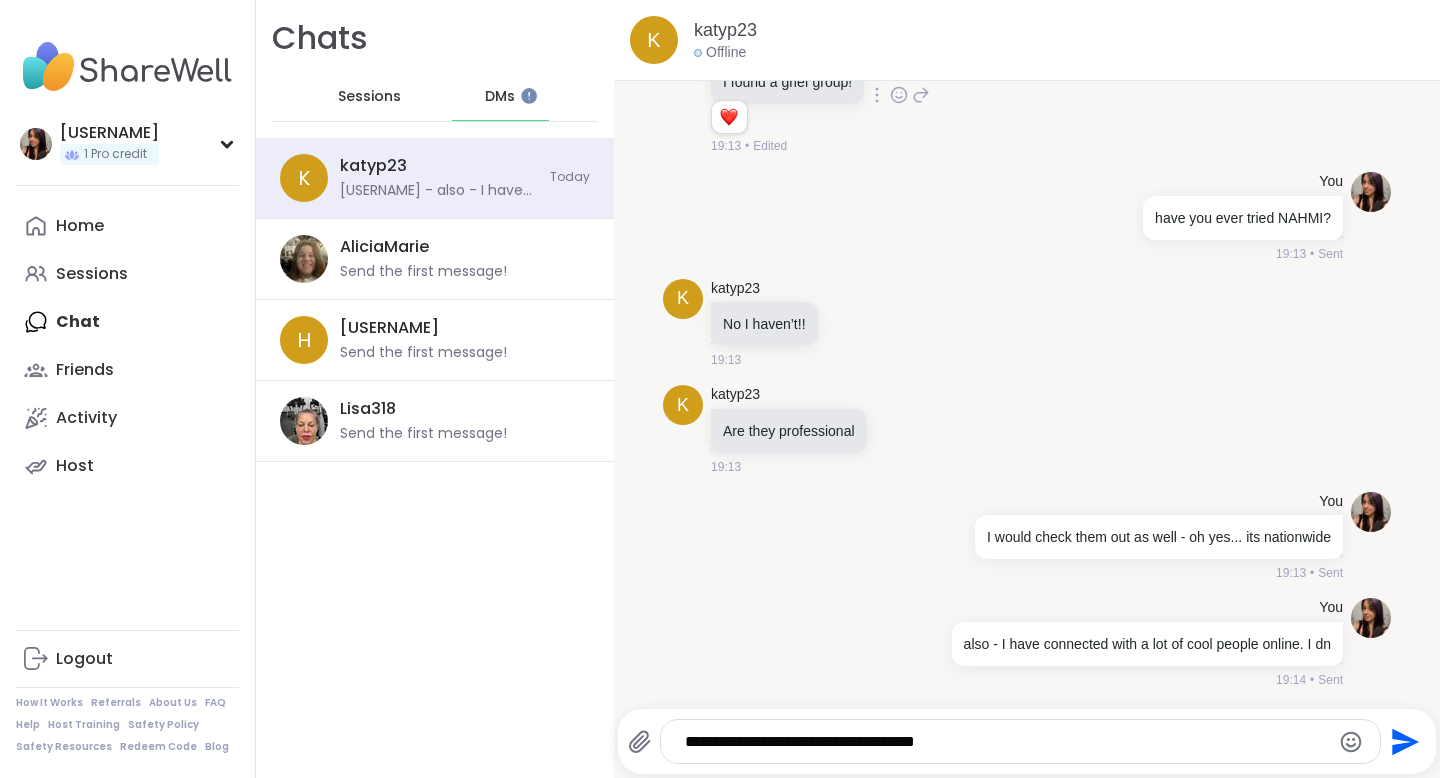 type 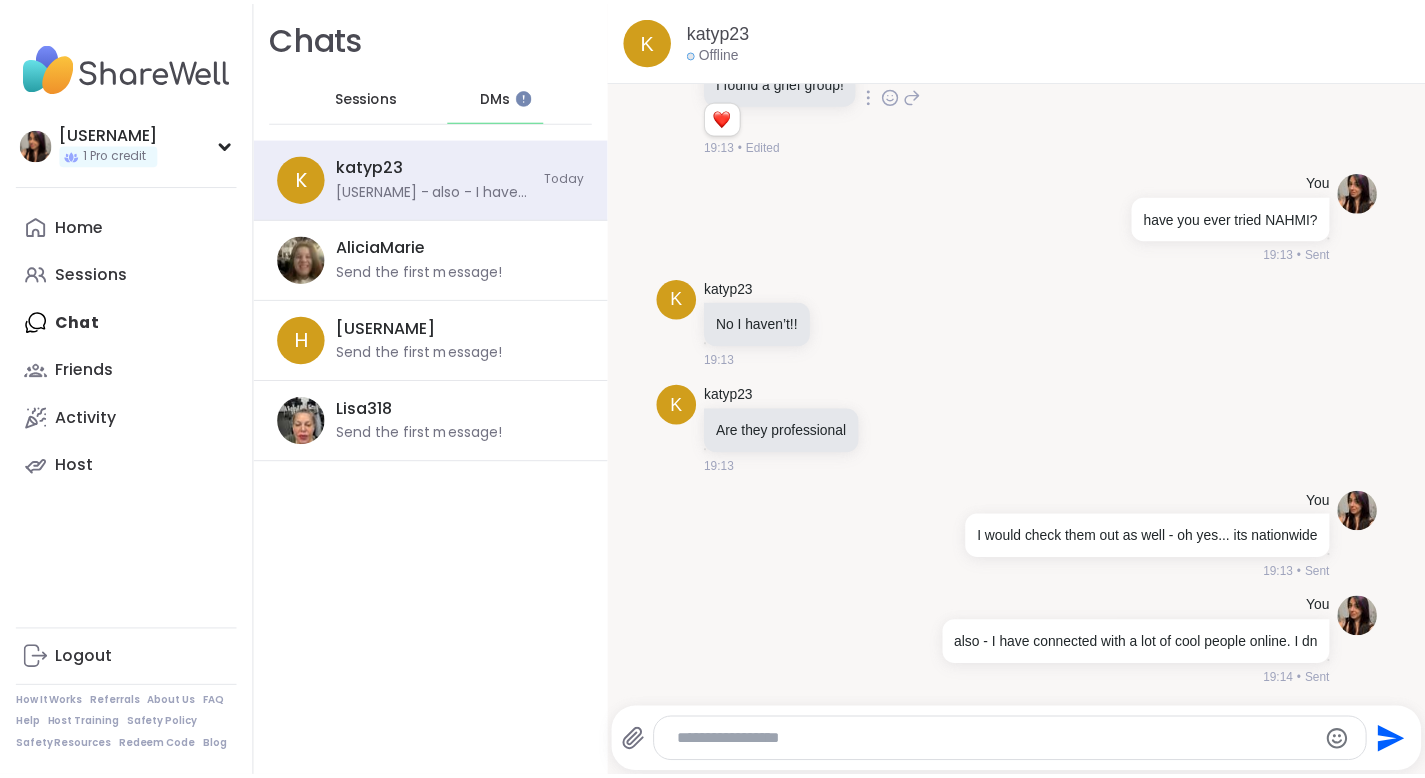 scroll, scrollTop: 1688, scrollLeft: 0, axis: vertical 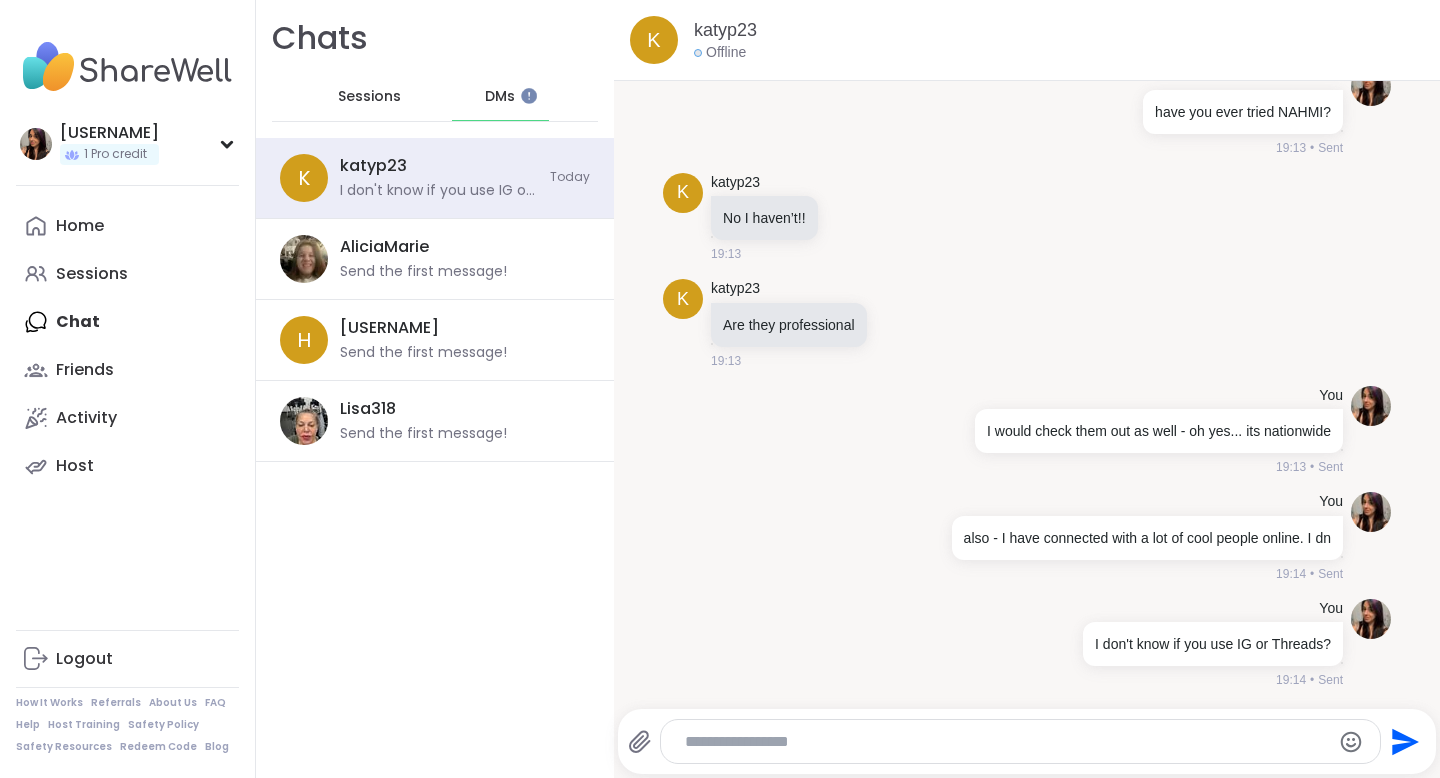 click on "Sessions" at bounding box center (369, 97) 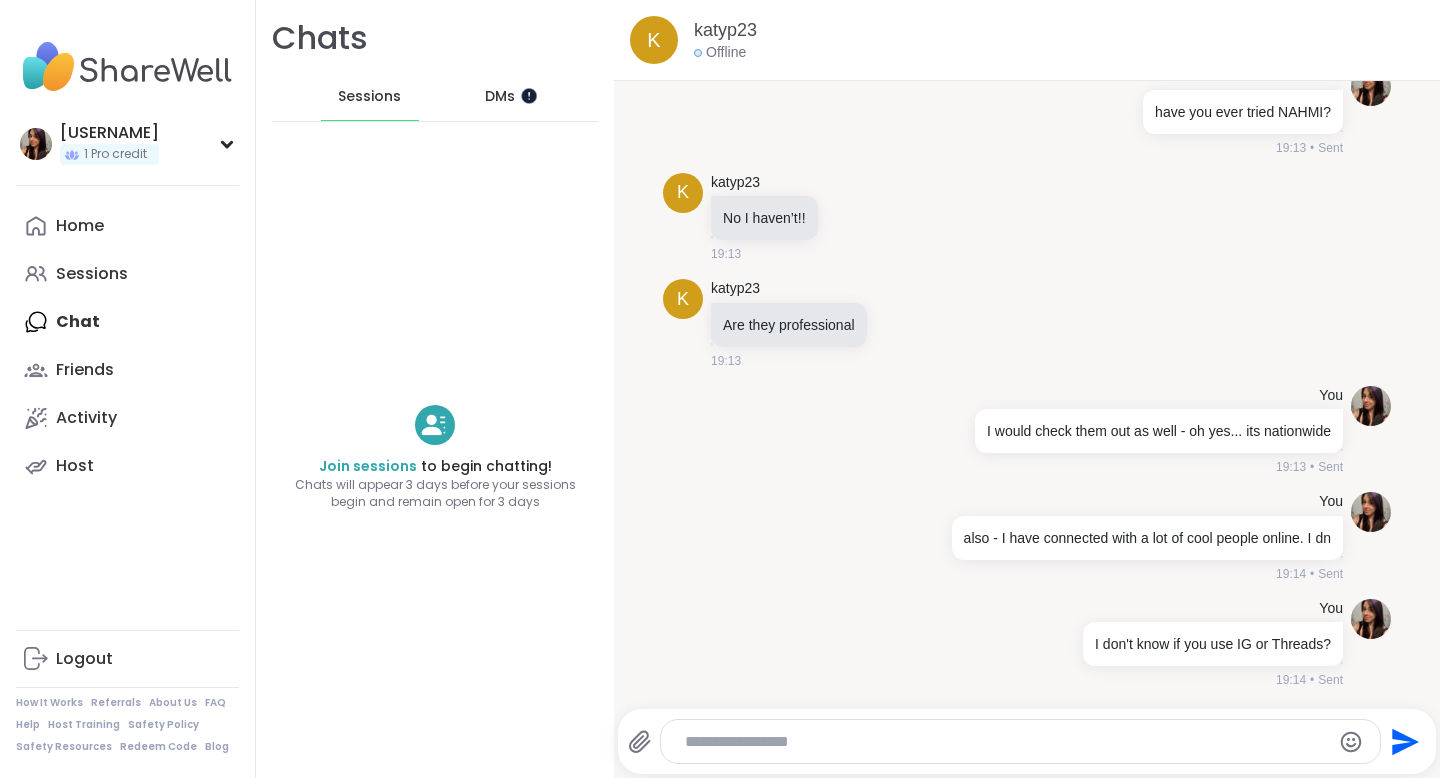 click at bounding box center [528, 95] 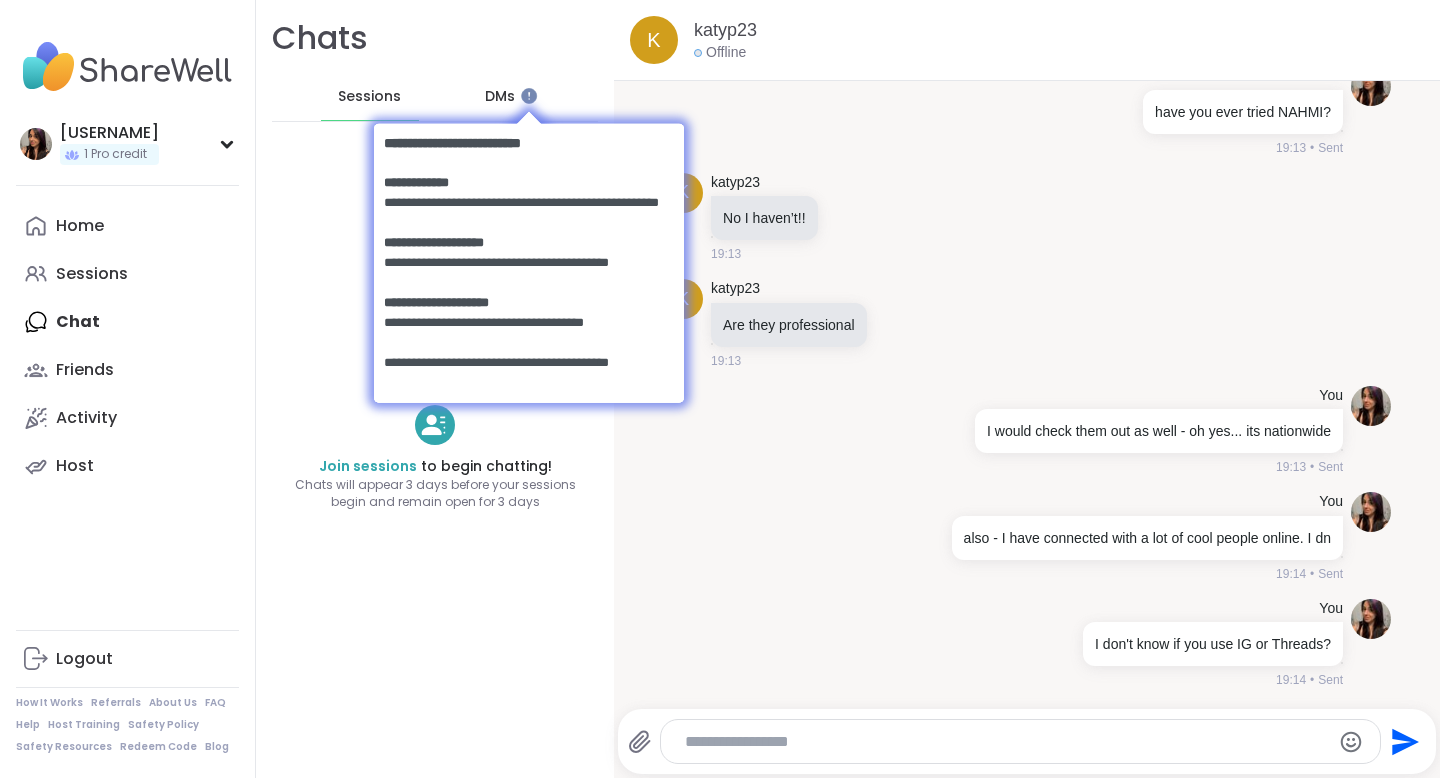 click at bounding box center (528, 113) 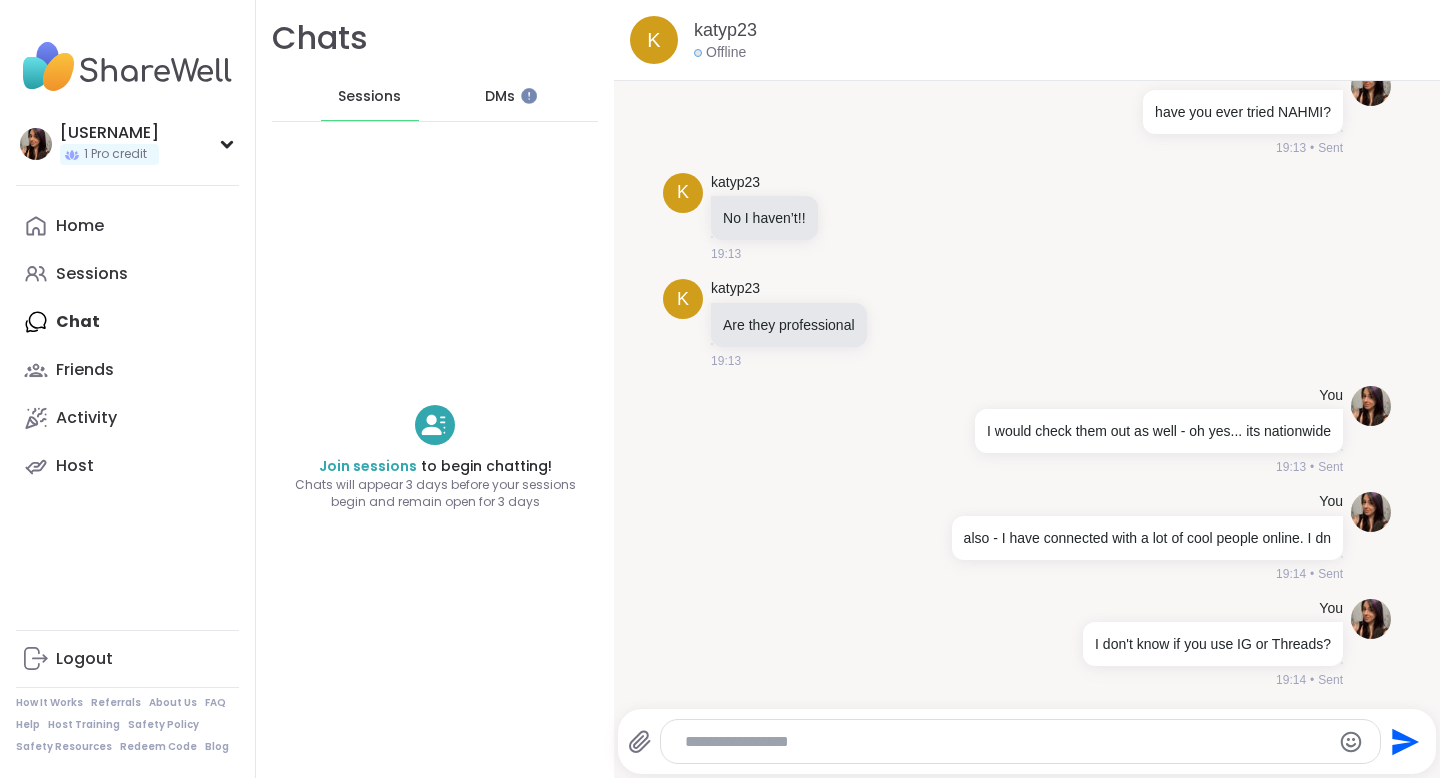 click on "DMs" at bounding box center [500, 97] 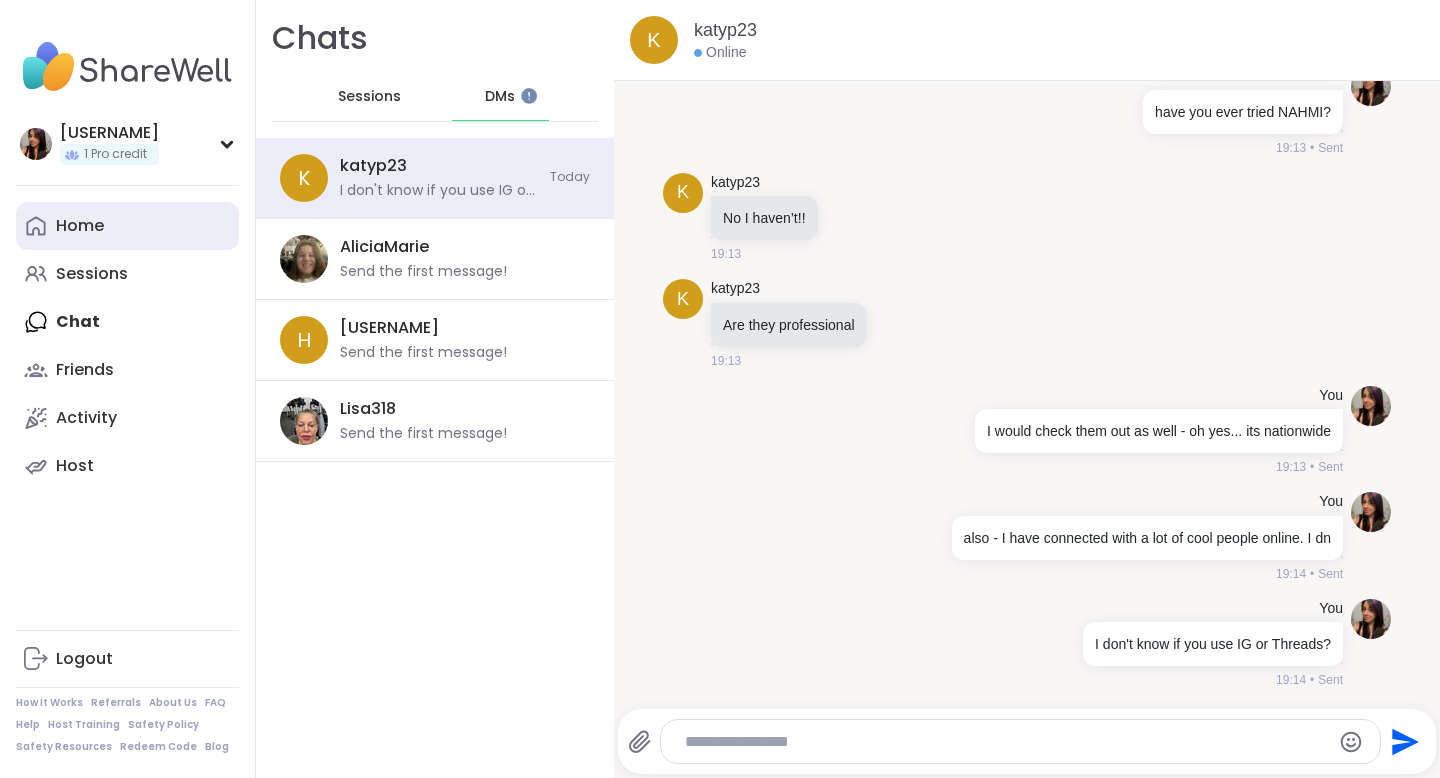 click on "Home" at bounding box center [80, 226] 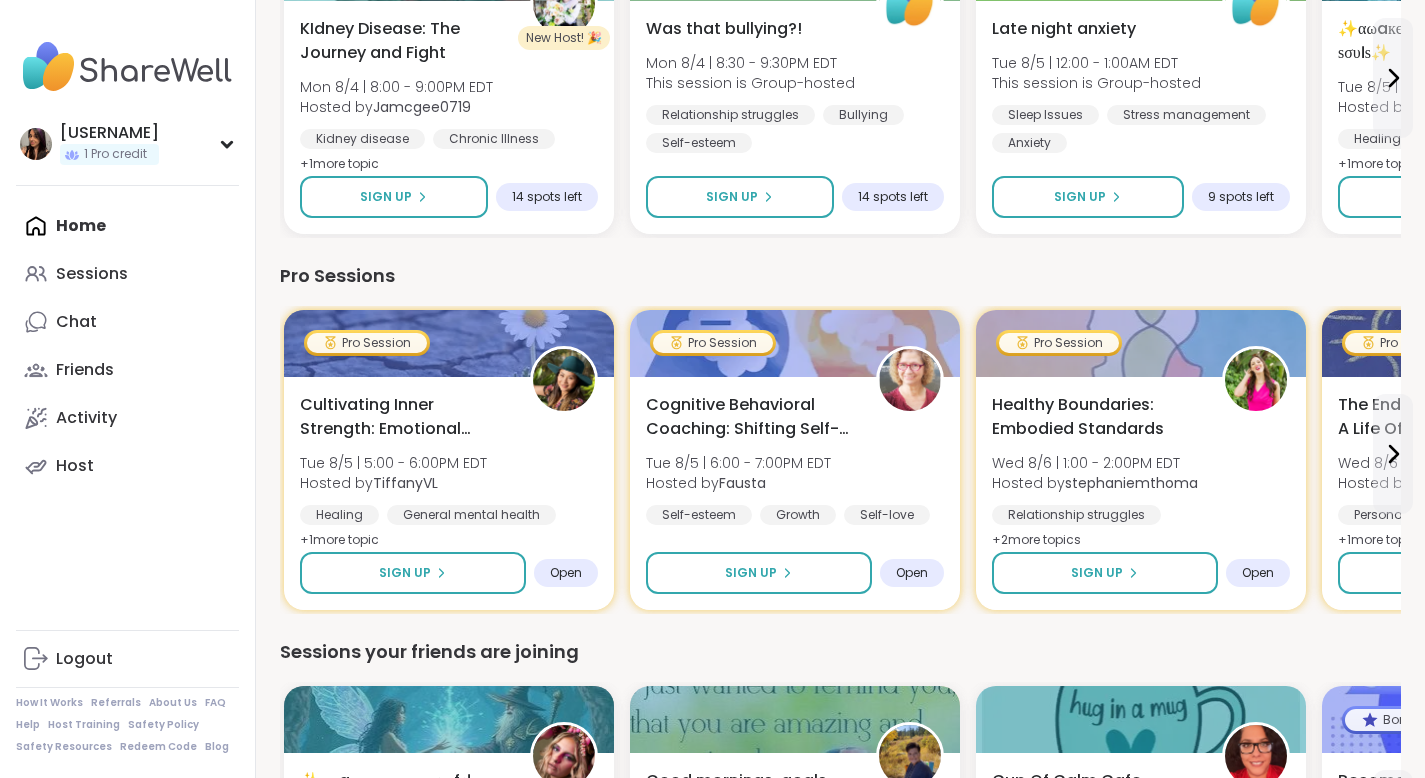 scroll, scrollTop: 870, scrollLeft: 0, axis: vertical 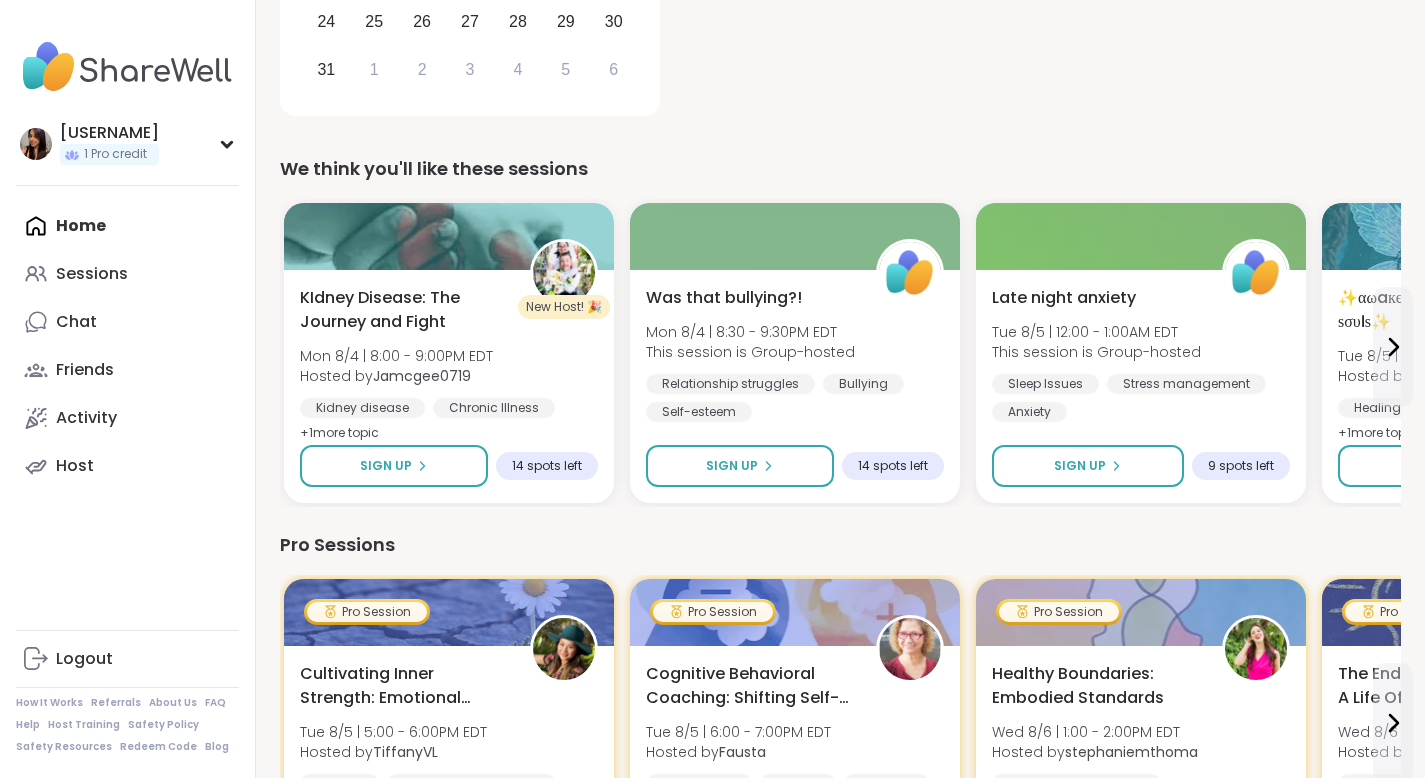 drag, startPoint x: 1439, startPoint y: 354, endPoint x: 1439, endPoint y: 267, distance: 87 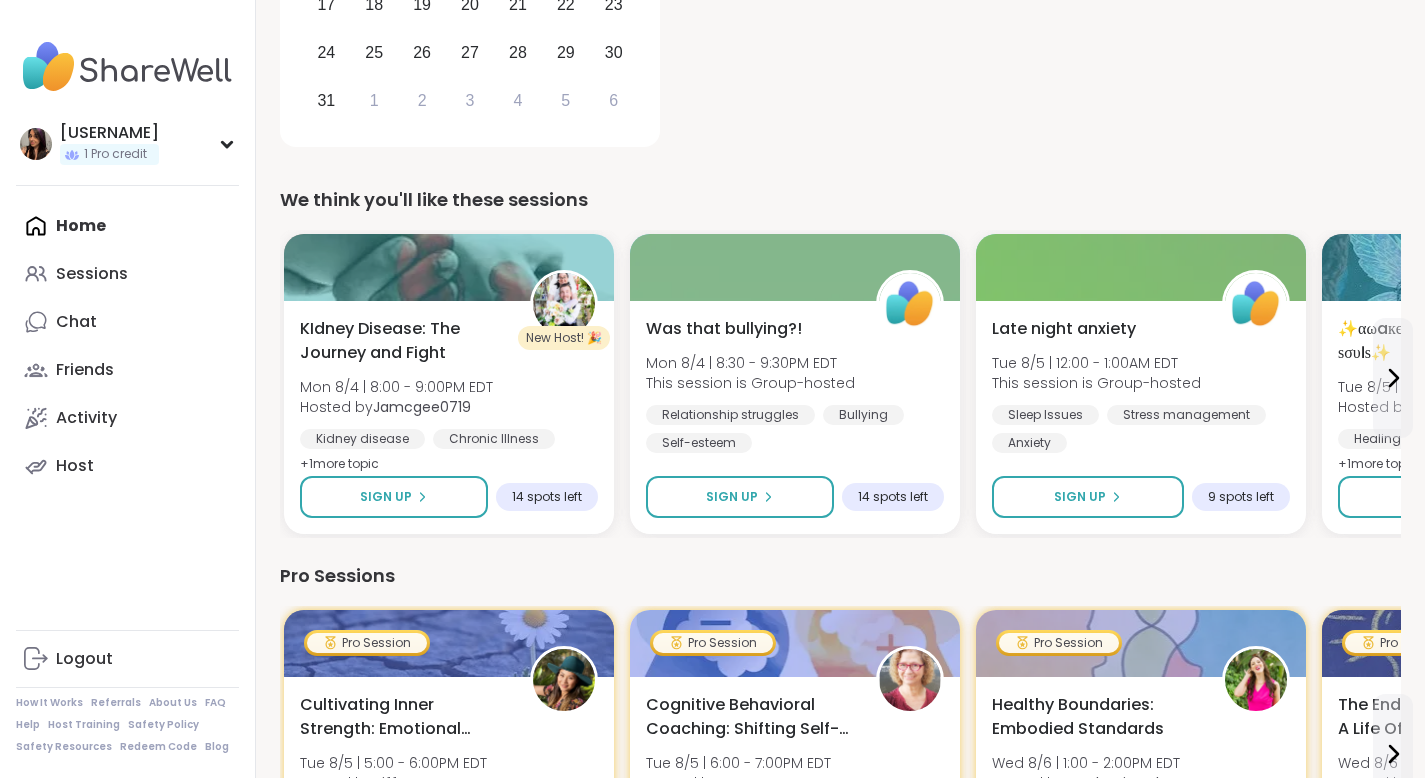 scroll, scrollTop: 467, scrollLeft: 0, axis: vertical 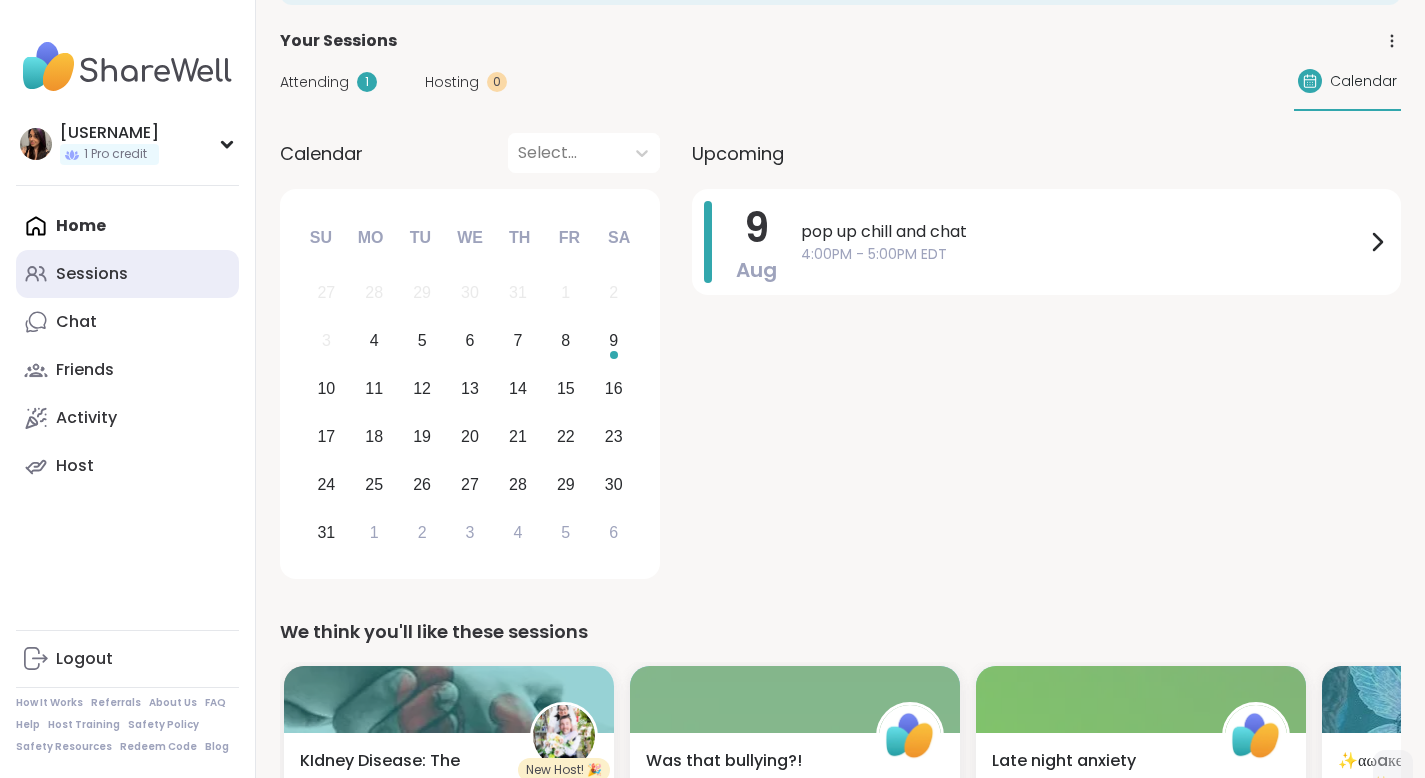 click on "Sessions" at bounding box center (92, 274) 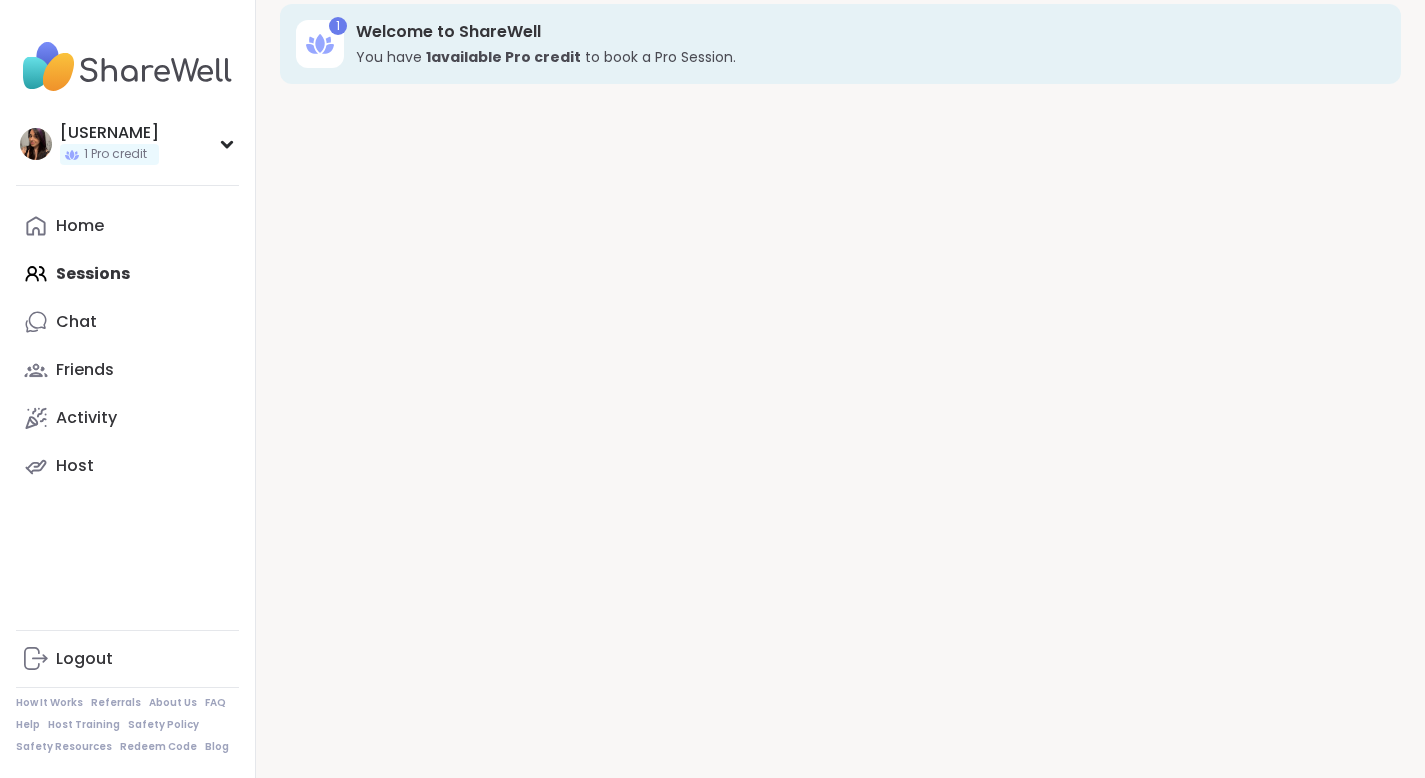 scroll, scrollTop: 0, scrollLeft: 0, axis: both 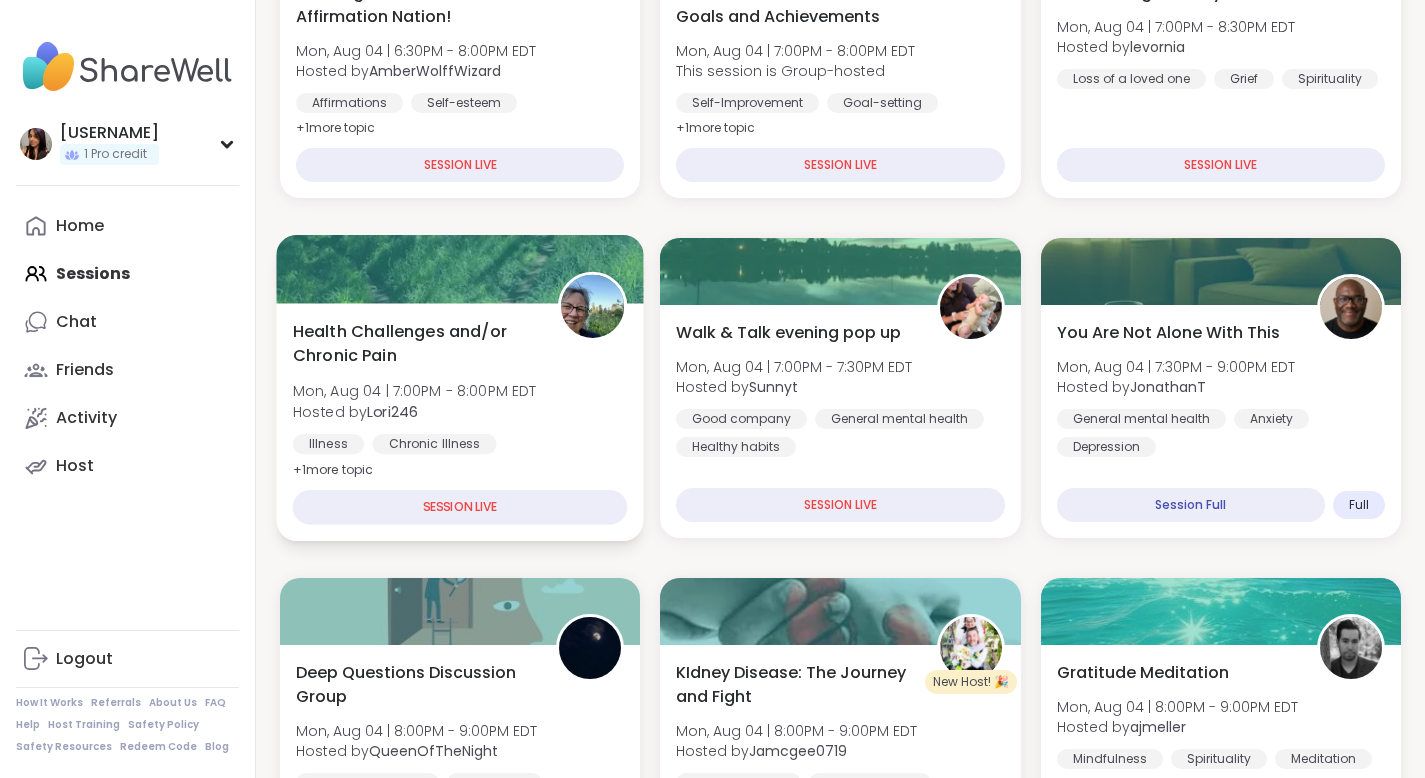 click on "SESSION LIVE" at bounding box center (460, 507) 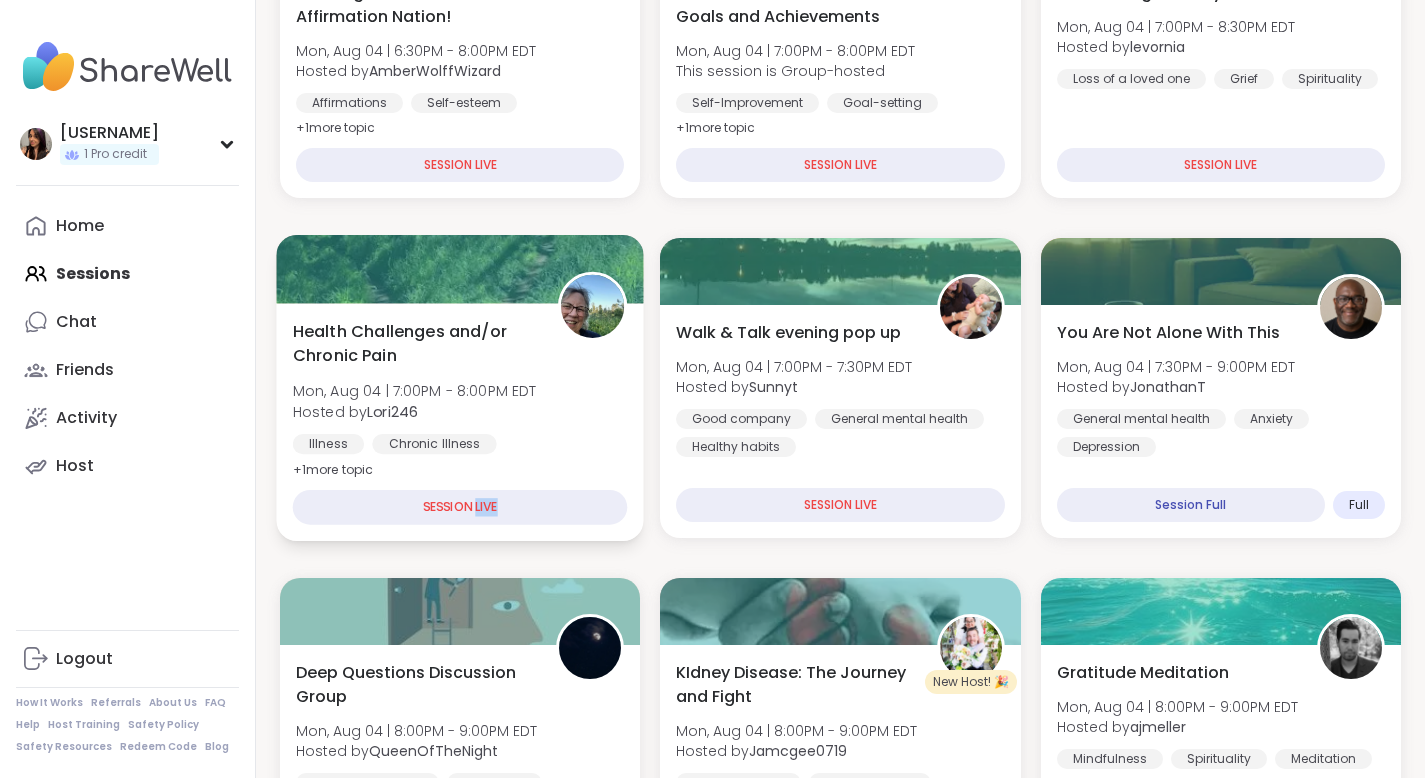 click on "SESSION LIVE" at bounding box center (460, 507) 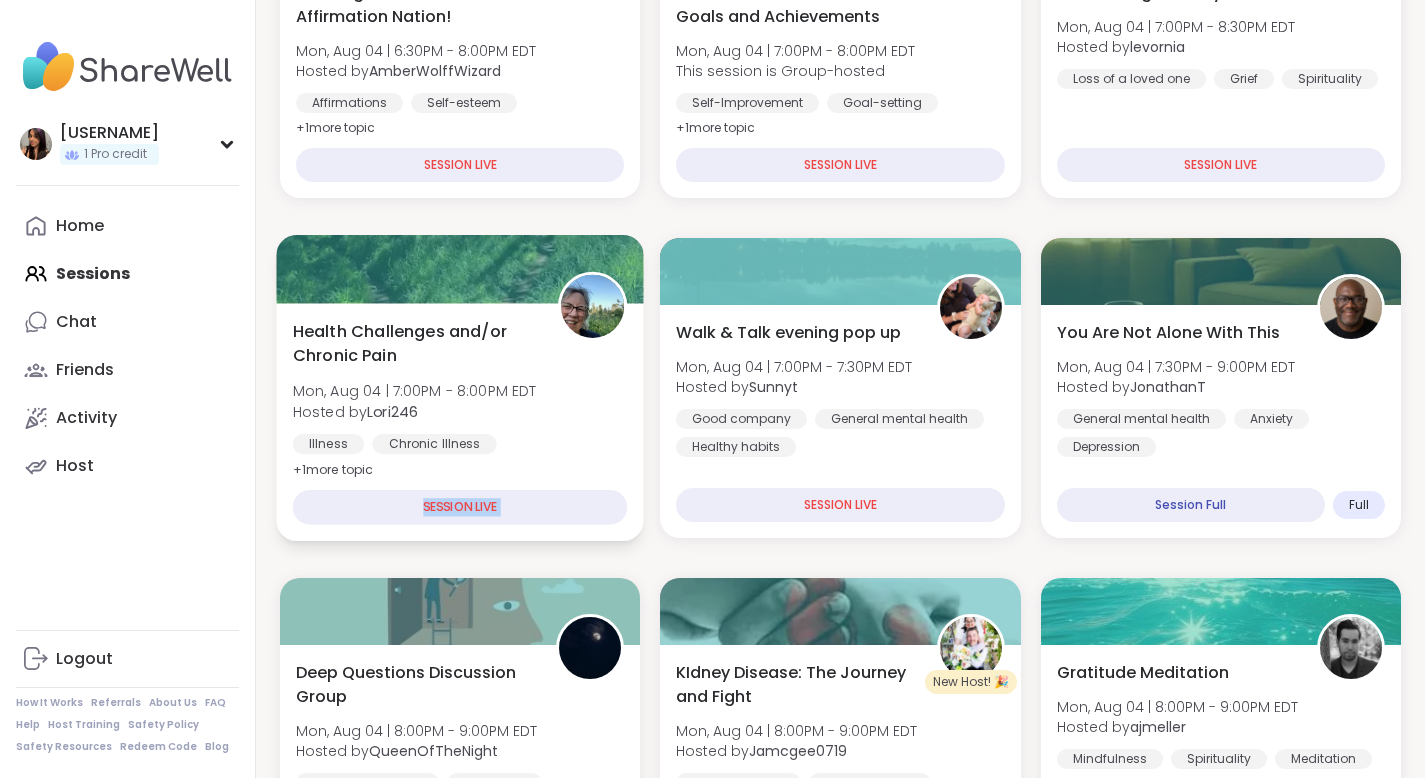 click on "SESSION LIVE" at bounding box center [460, 507] 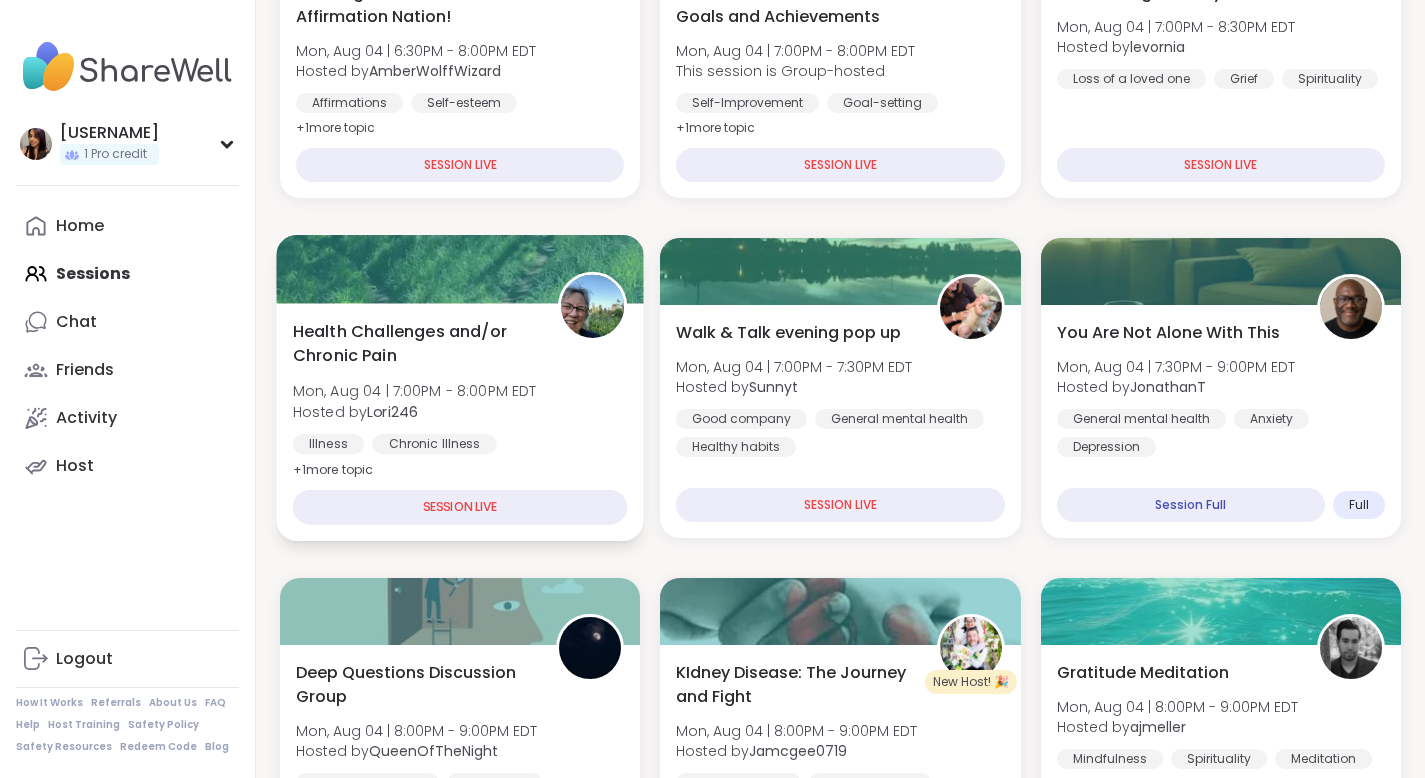 click on "+ 1  more topic" at bounding box center [333, 469] 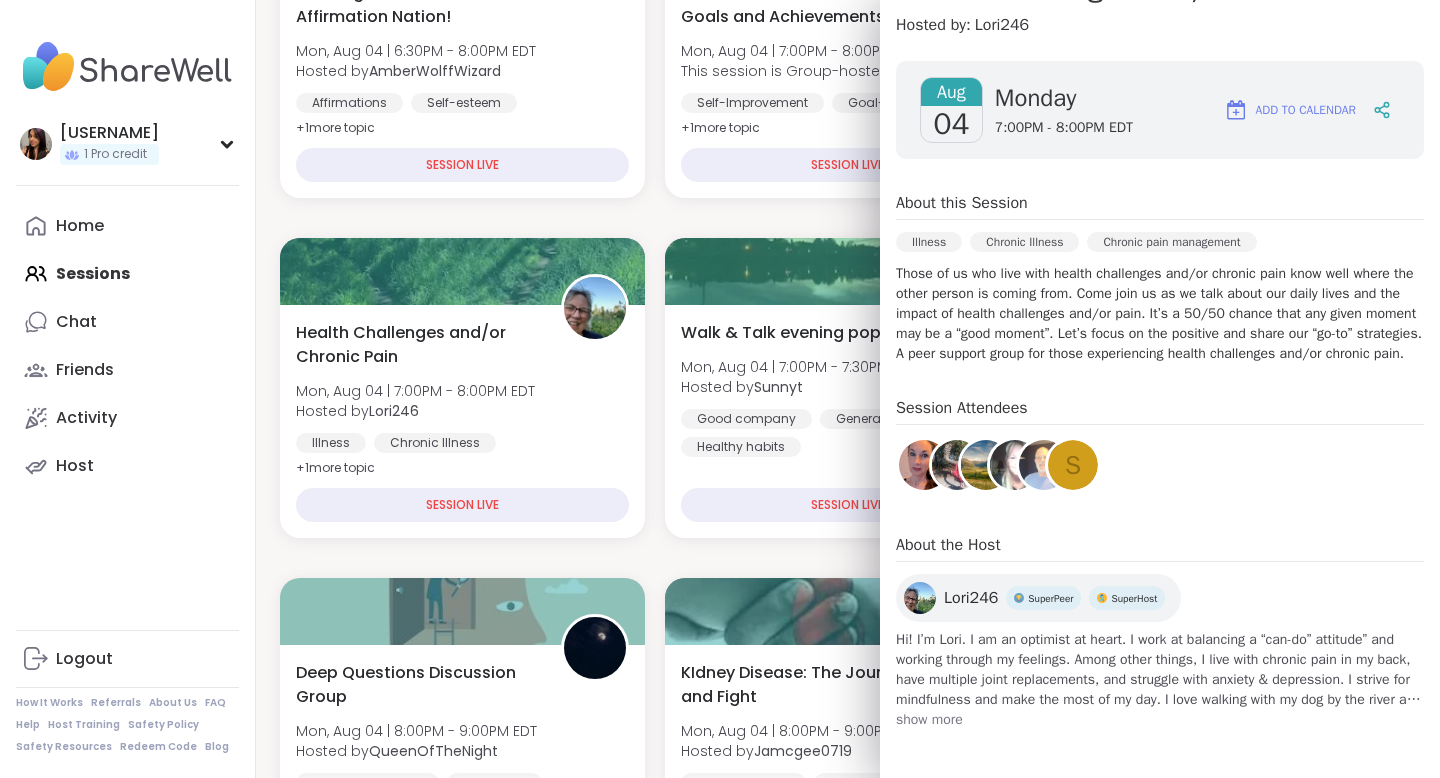 scroll, scrollTop: 308, scrollLeft: 0, axis: vertical 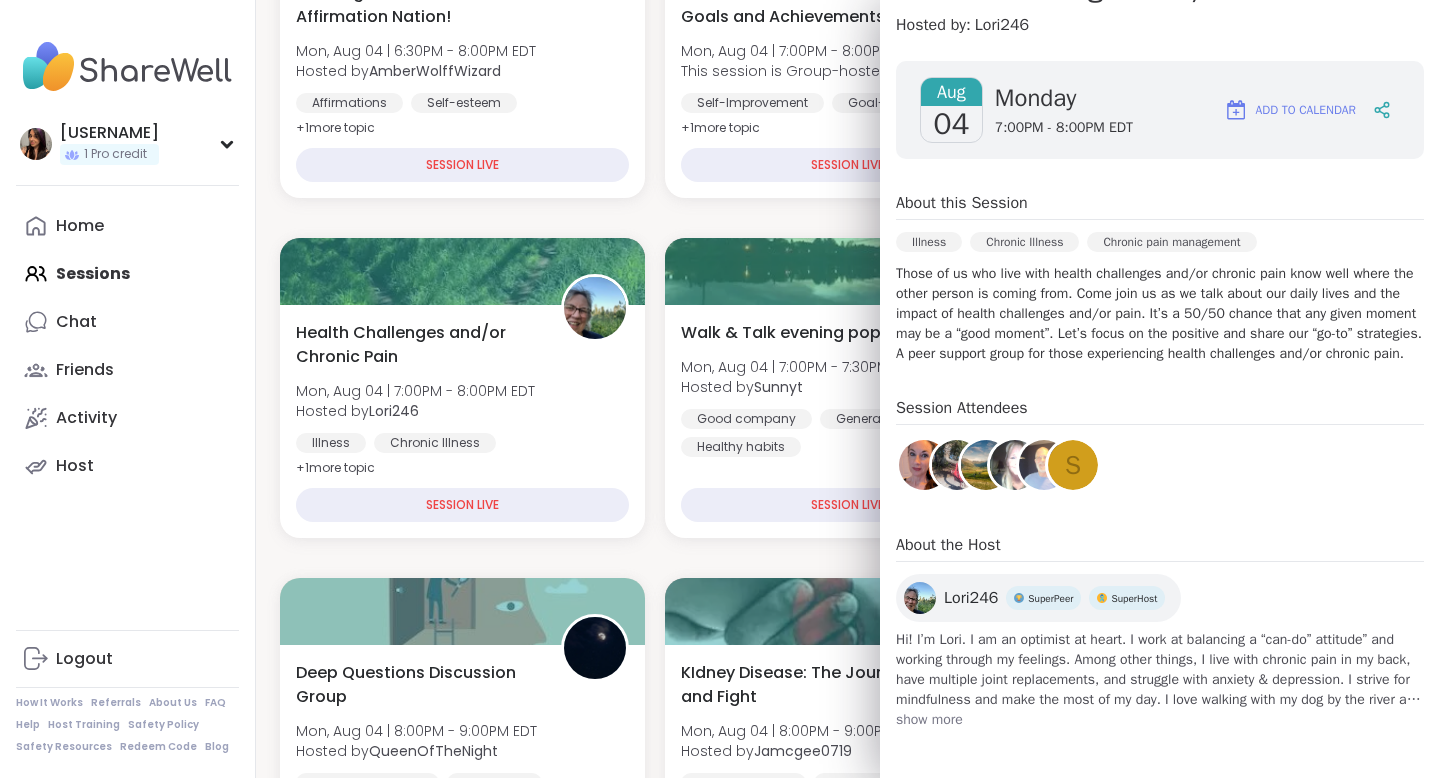 click on "Lori246" at bounding box center (971, 598) 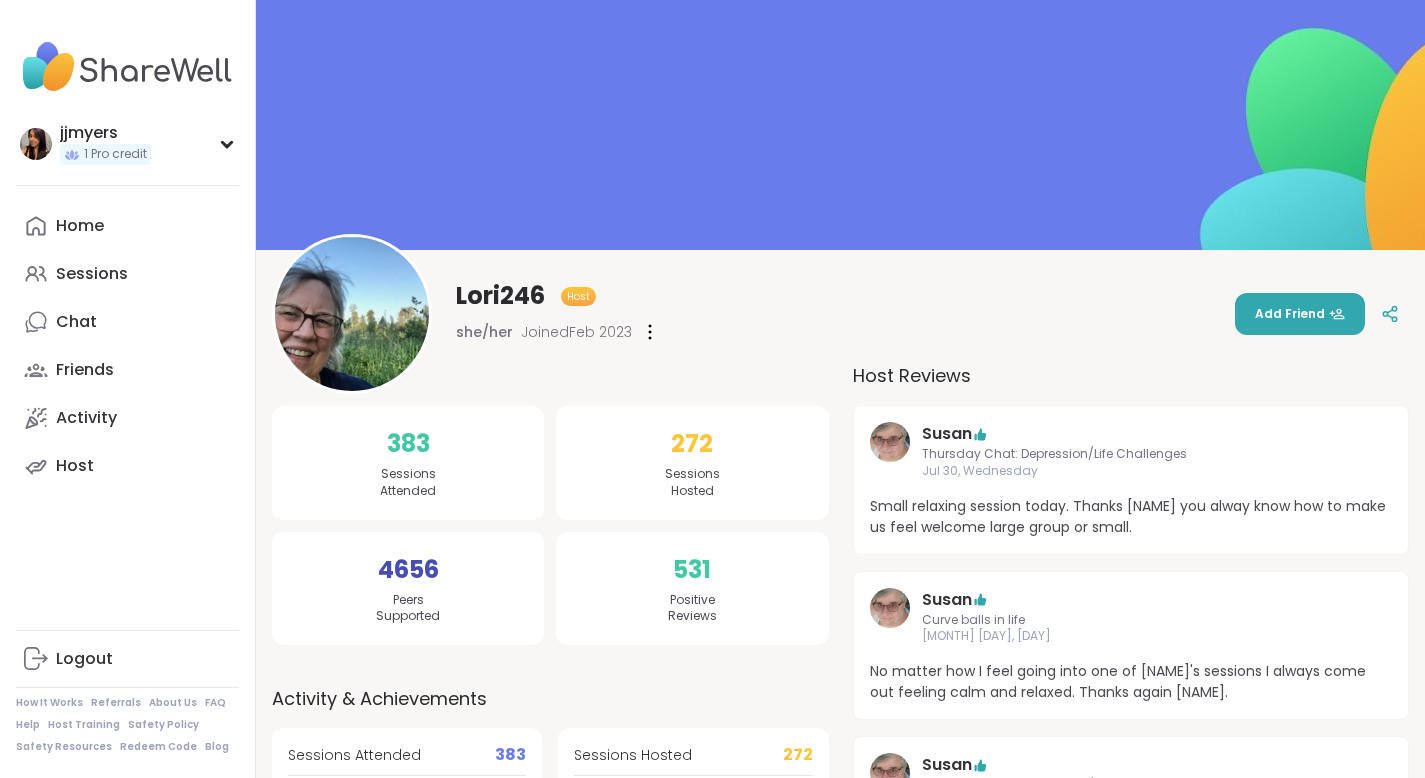 scroll, scrollTop: 0, scrollLeft: 0, axis: both 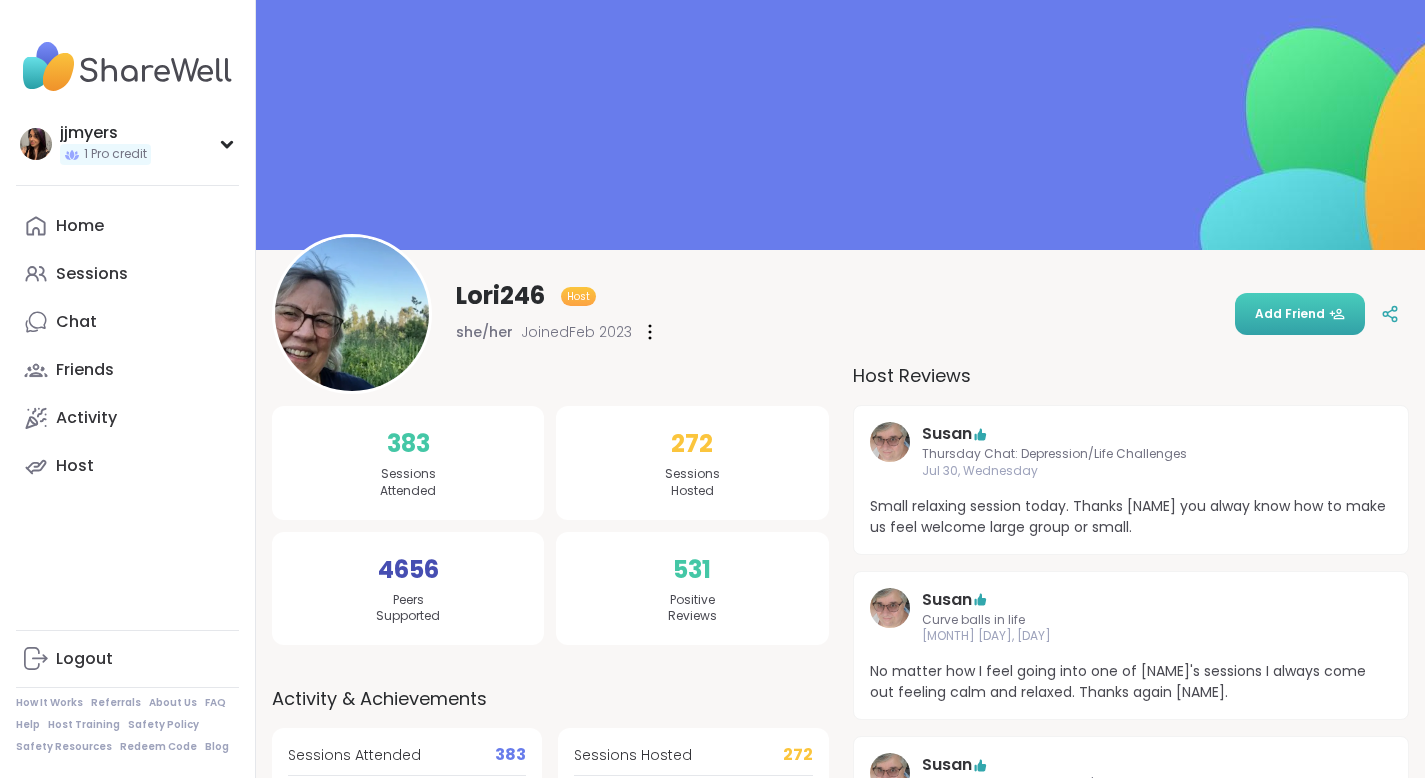 click on "Add Friend" at bounding box center (1300, 314) 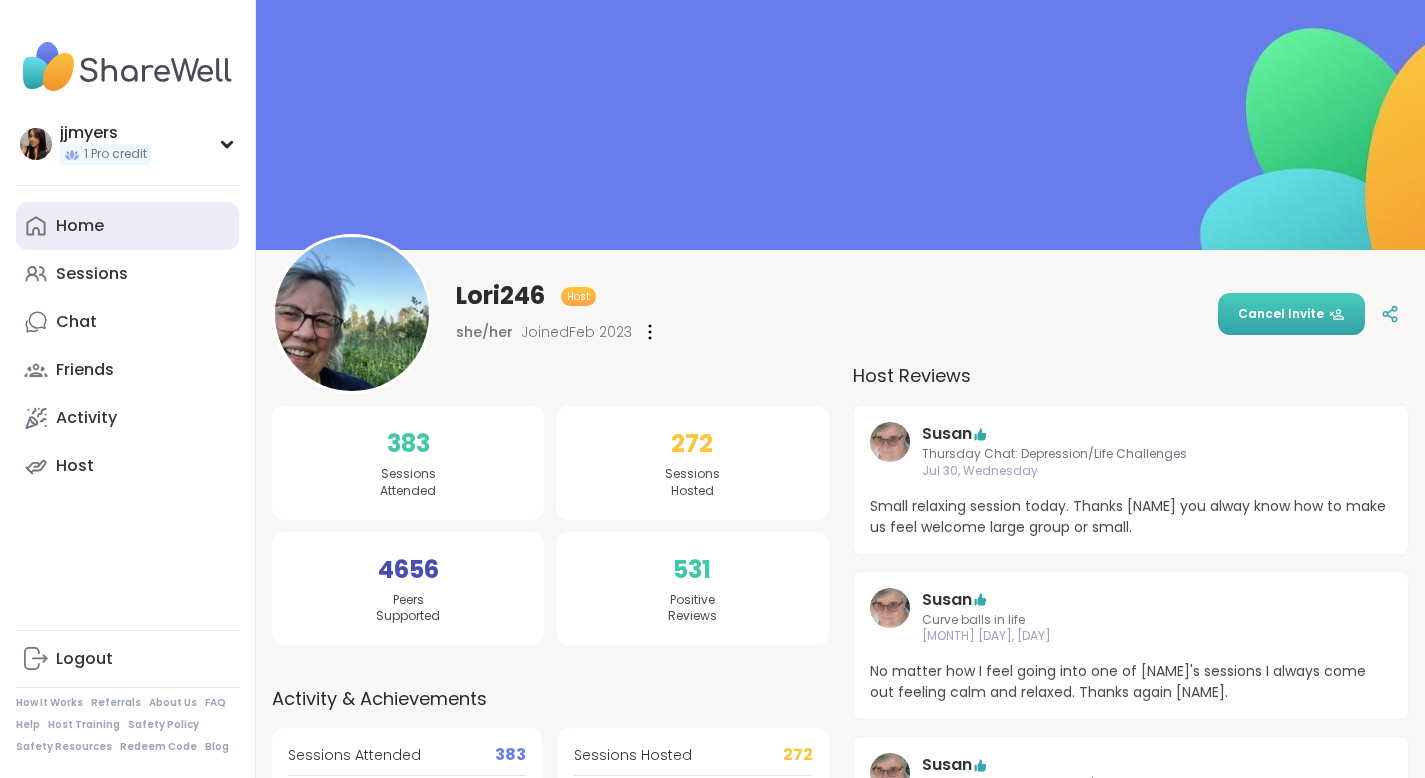 click on "Home" at bounding box center [80, 226] 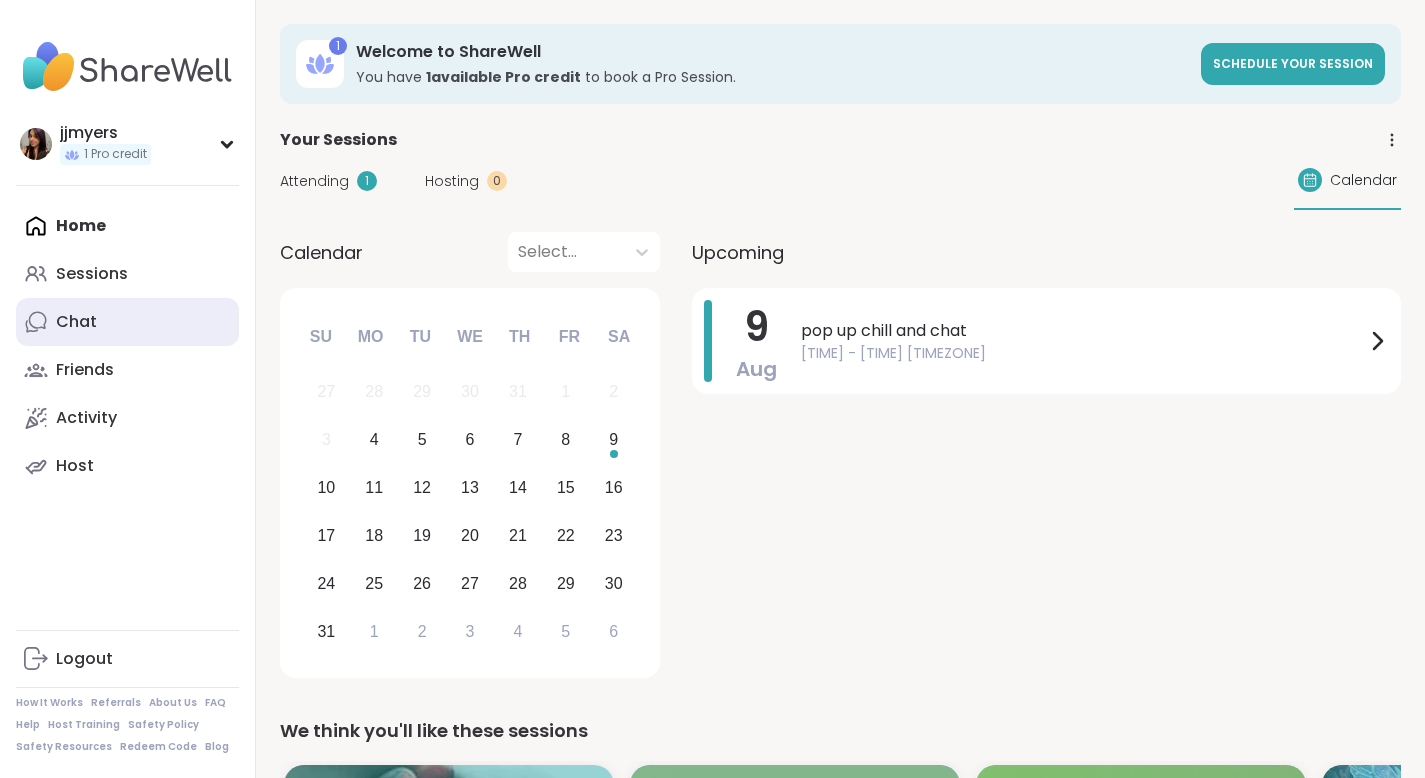 click on "Chat" at bounding box center [127, 322] 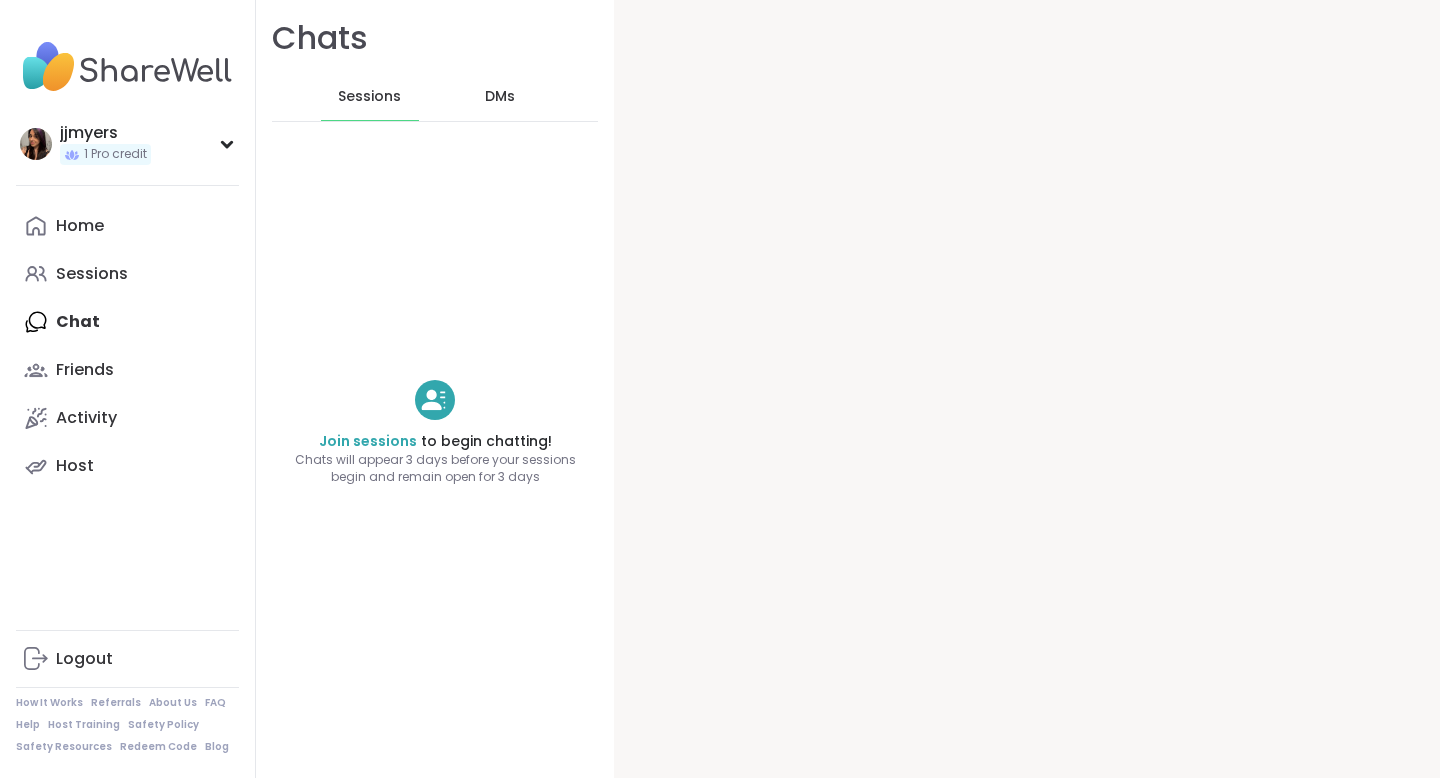 scroll, scrollTop: 0, scrollLeft: 0, axis: both 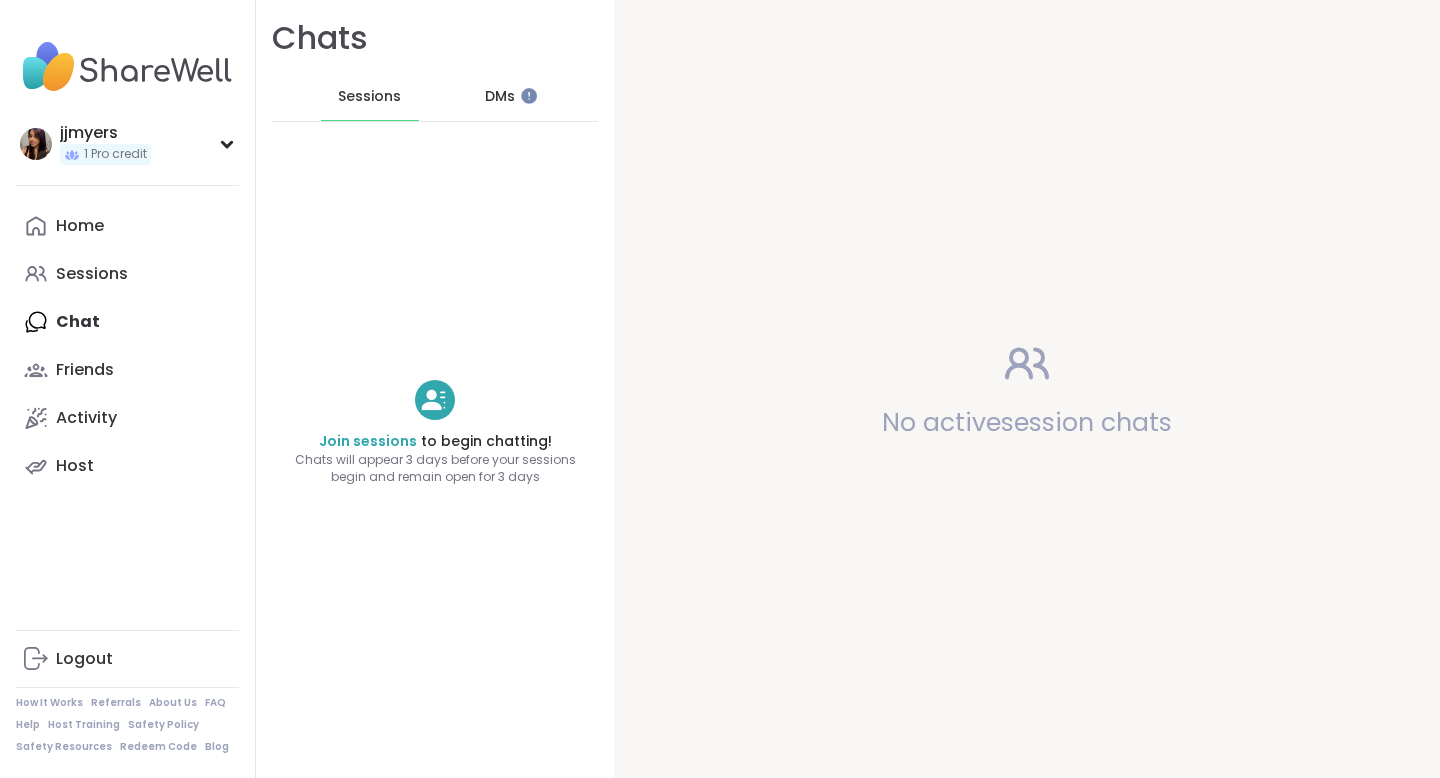 click on "DMs" at bounding box center (500, 97) 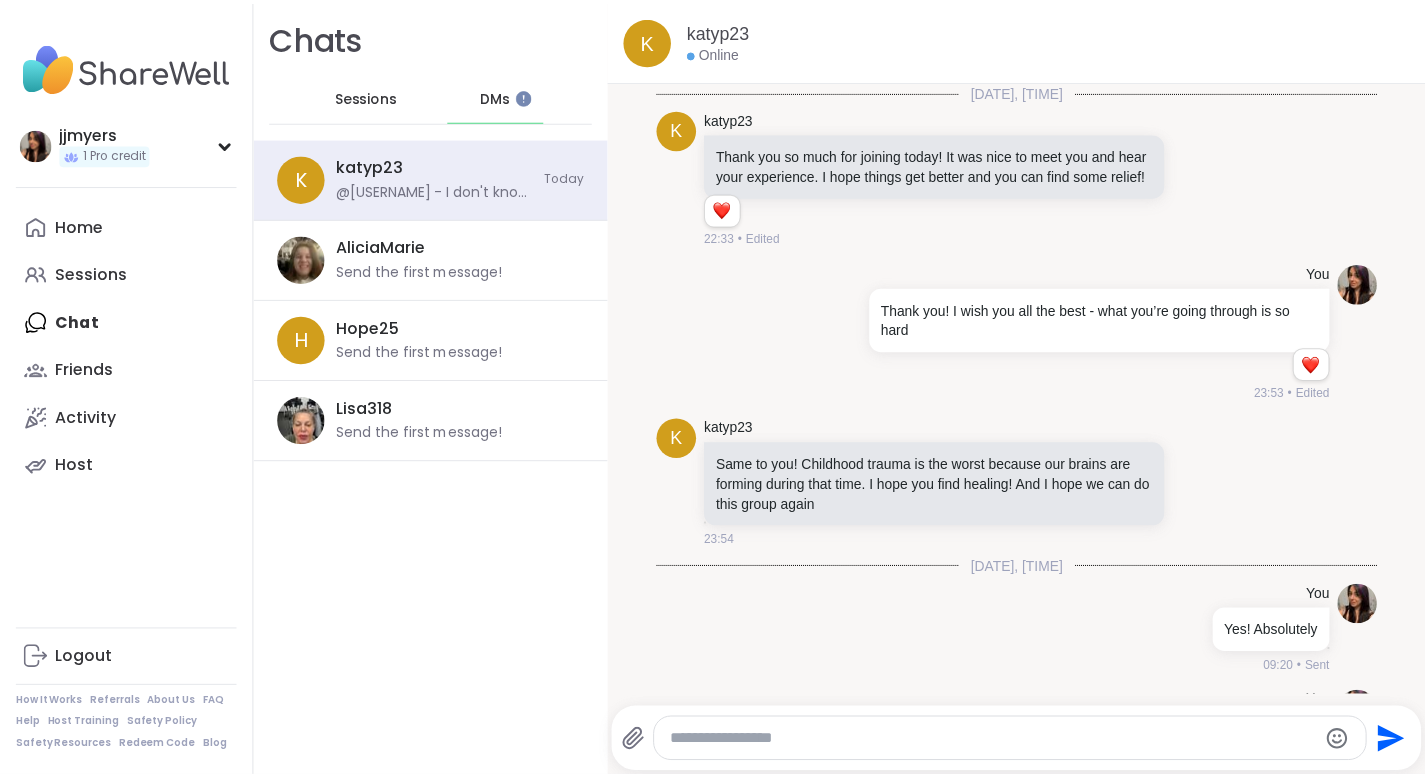 scroll, scrollTop: 1668, scrollLeft: 0, axis: vertical 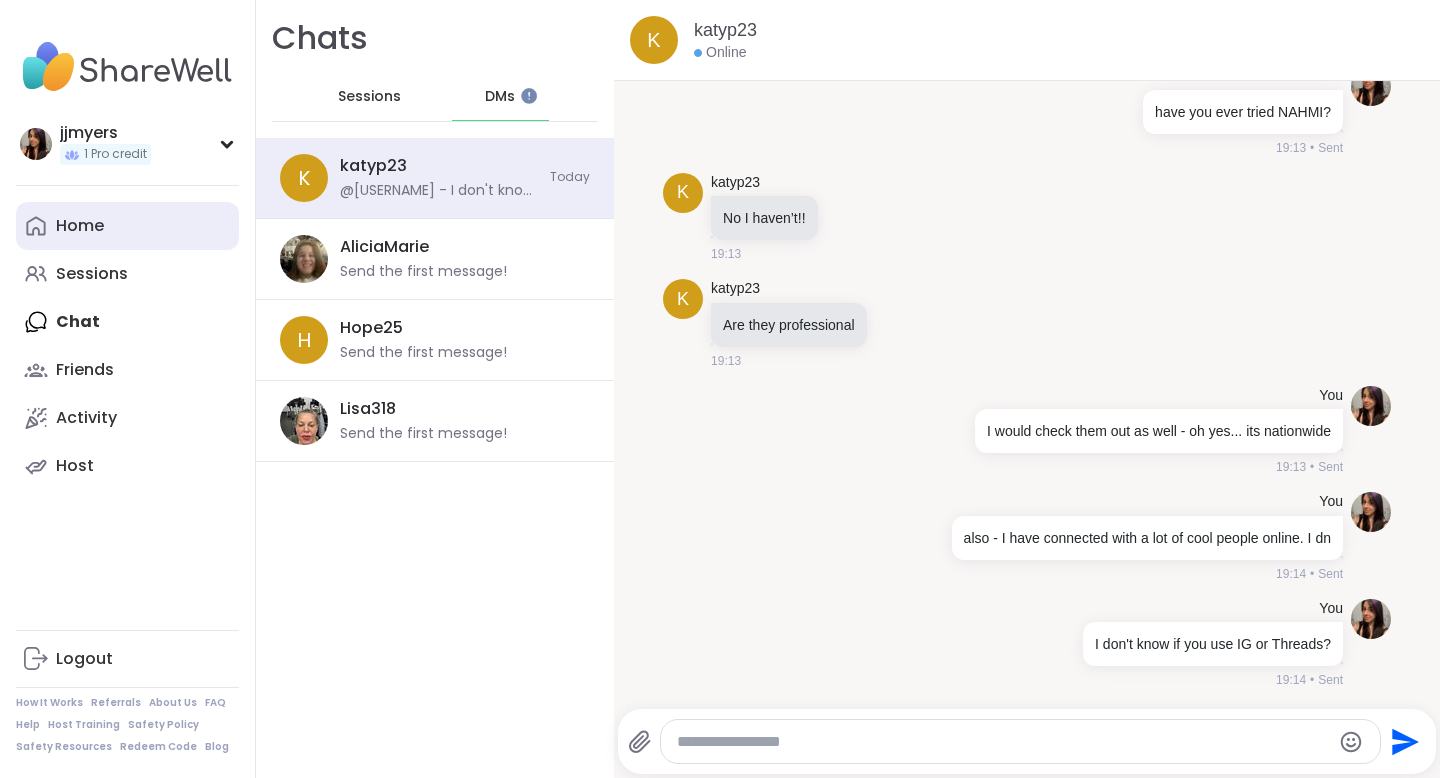 click on "Home" at bounding box center [80, 226] 